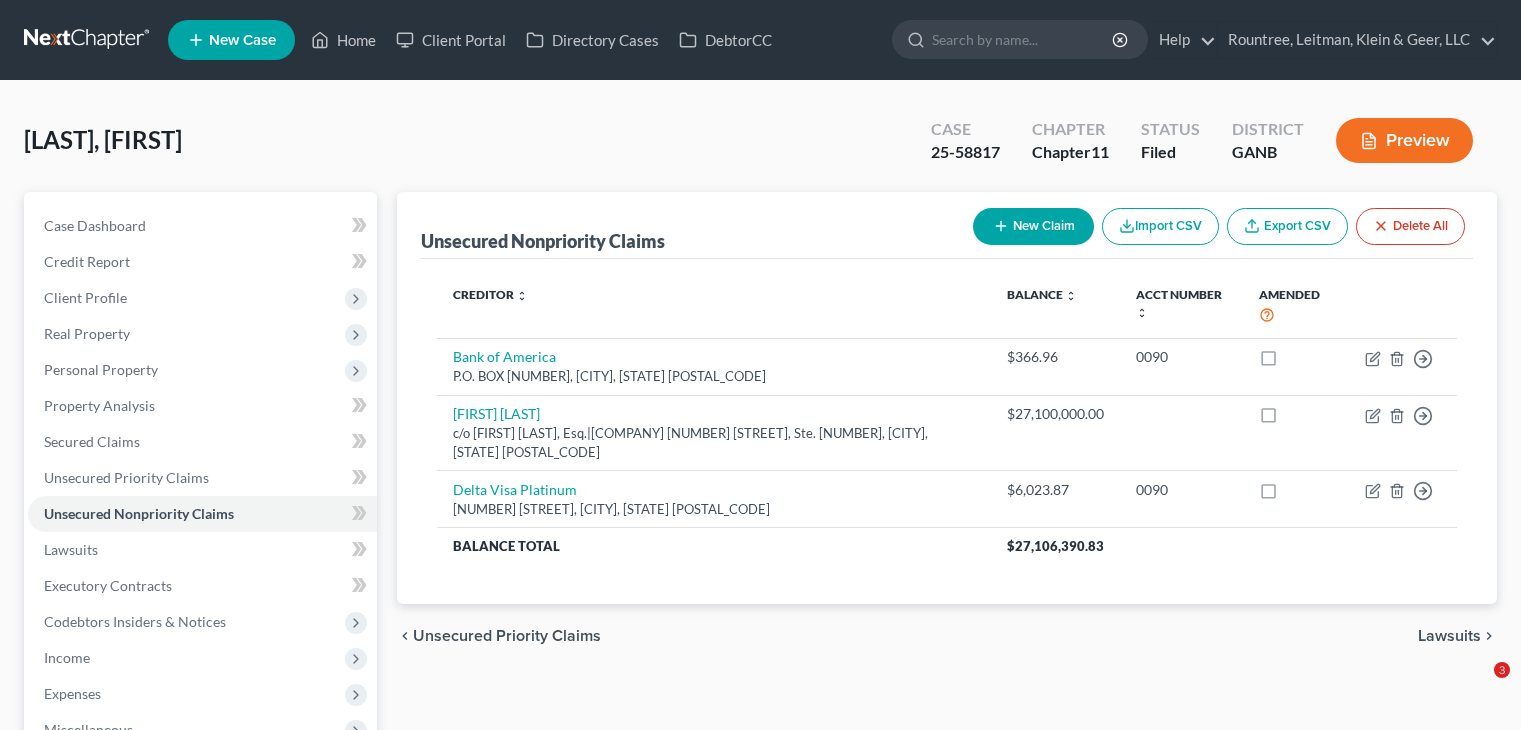 scroll, scrollTop: 296, scrollLeft: 0, axis: vertical 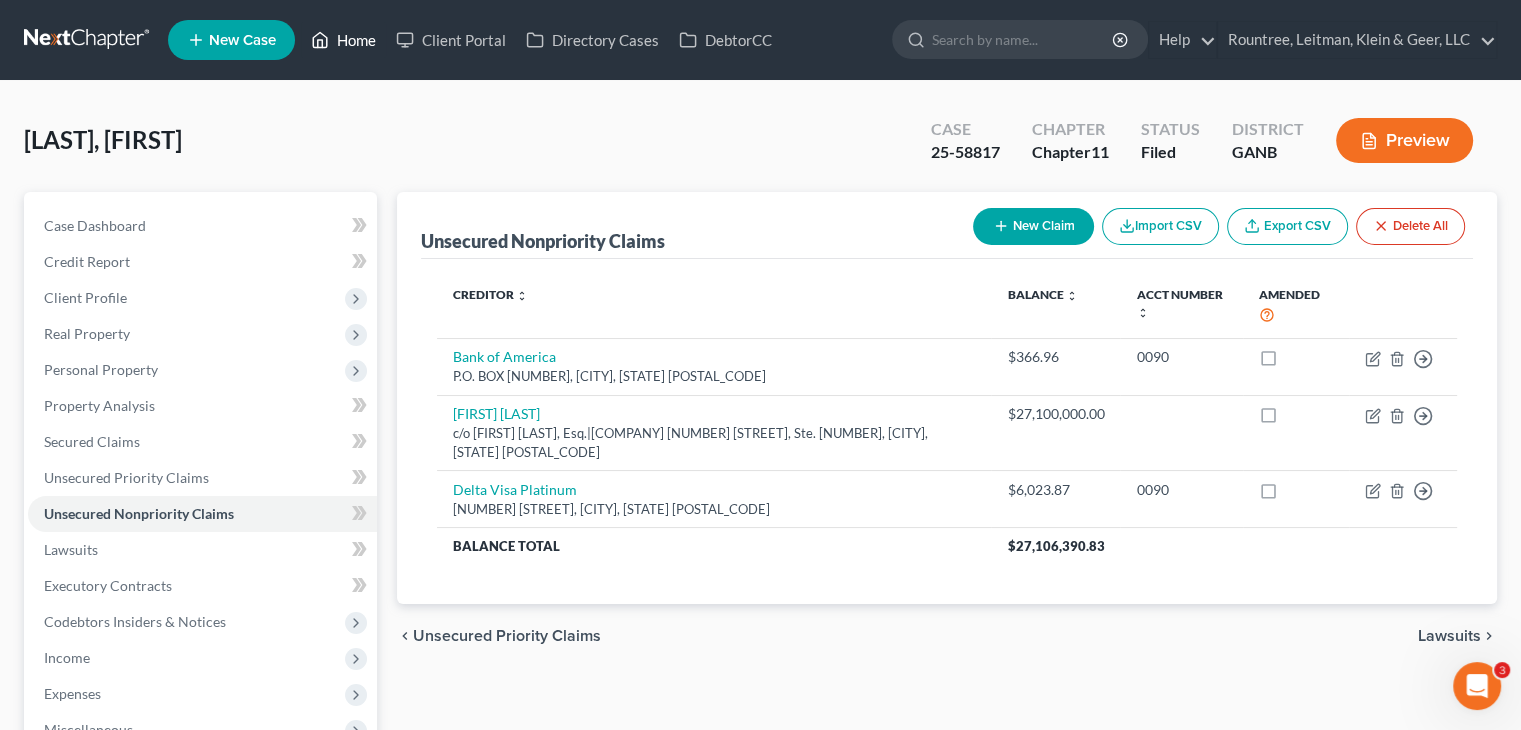 click on "Home" at bounding box center [343, 40] 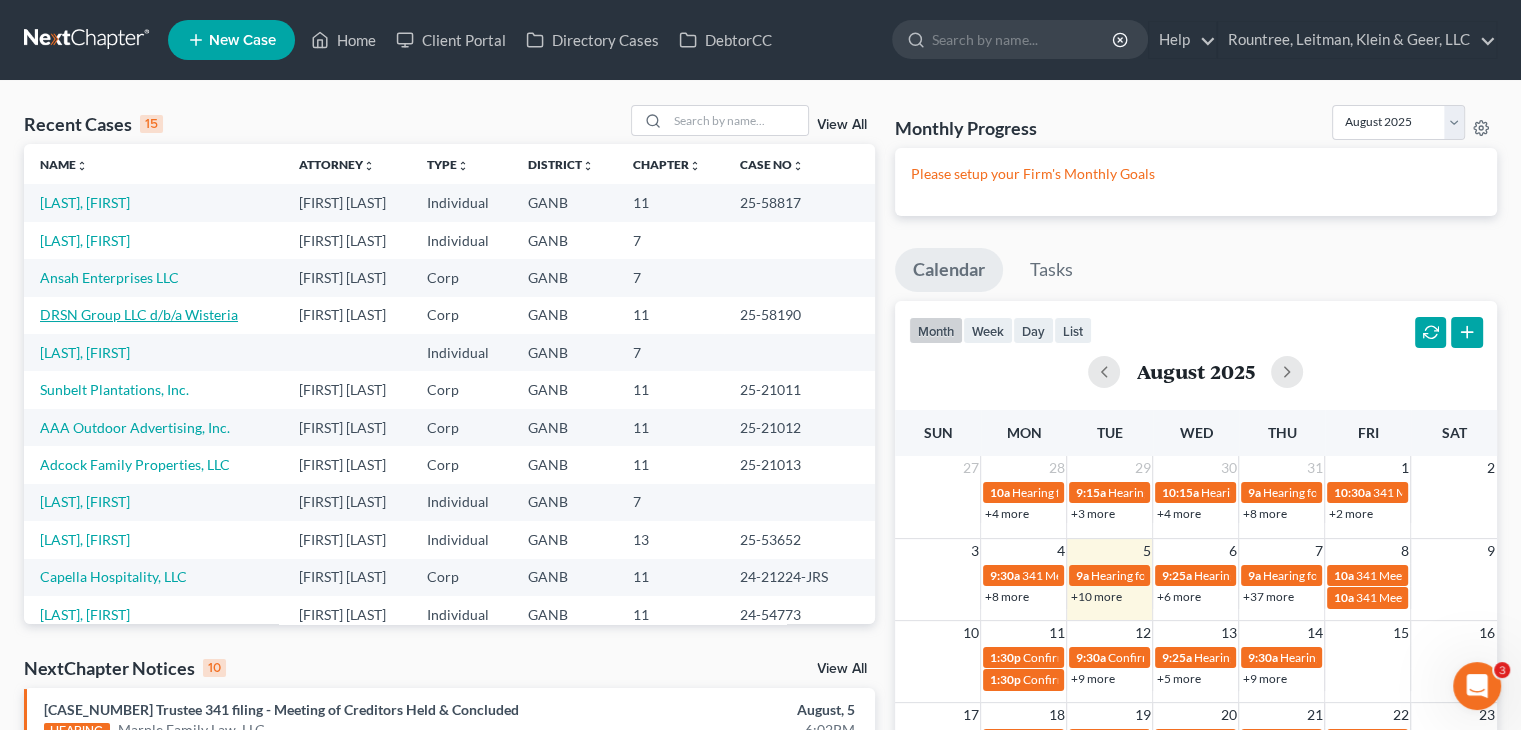 click on "DRSN Group LLC d/b/a Wisteria" at bounding box center [139, 314] 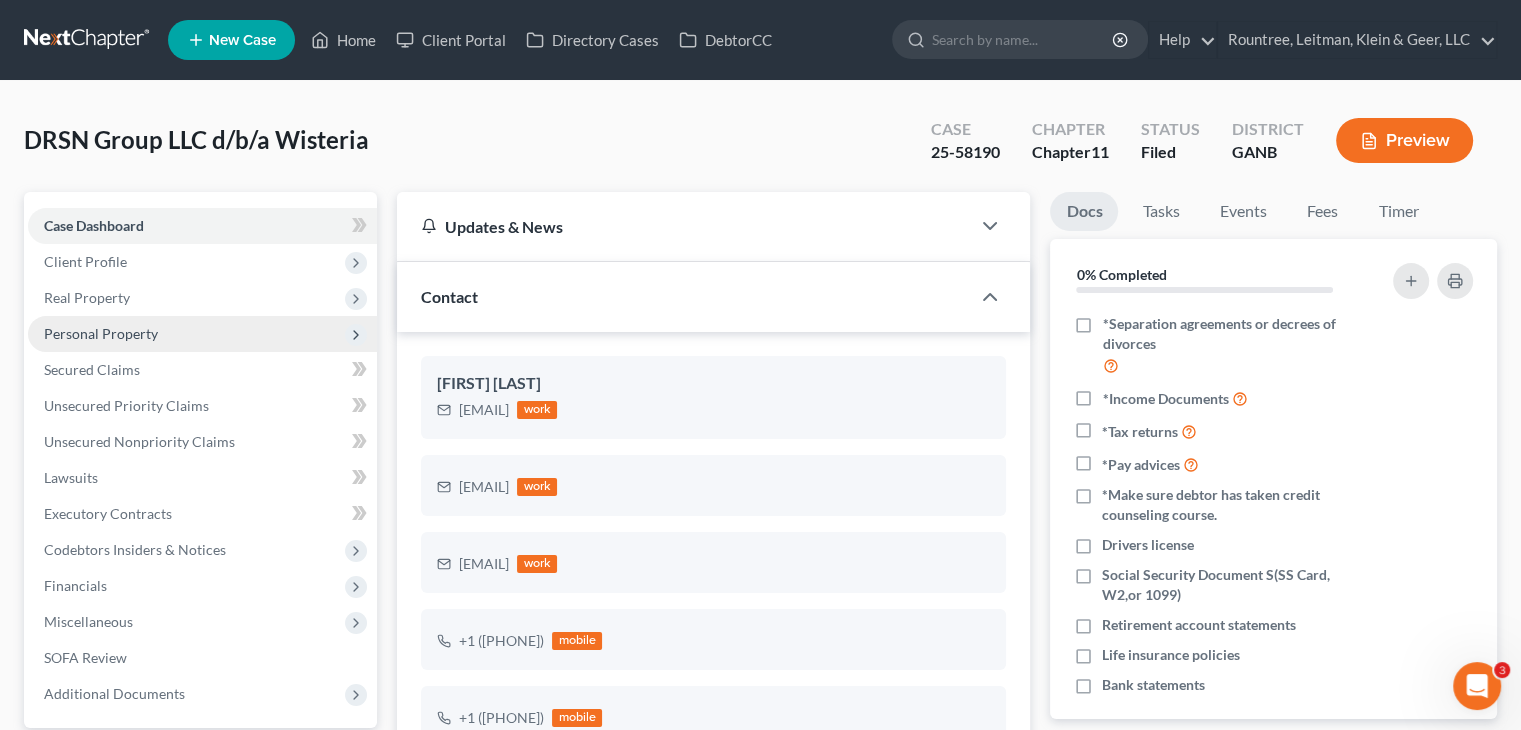click on "Personal Property" at bounding box center (101, 333) 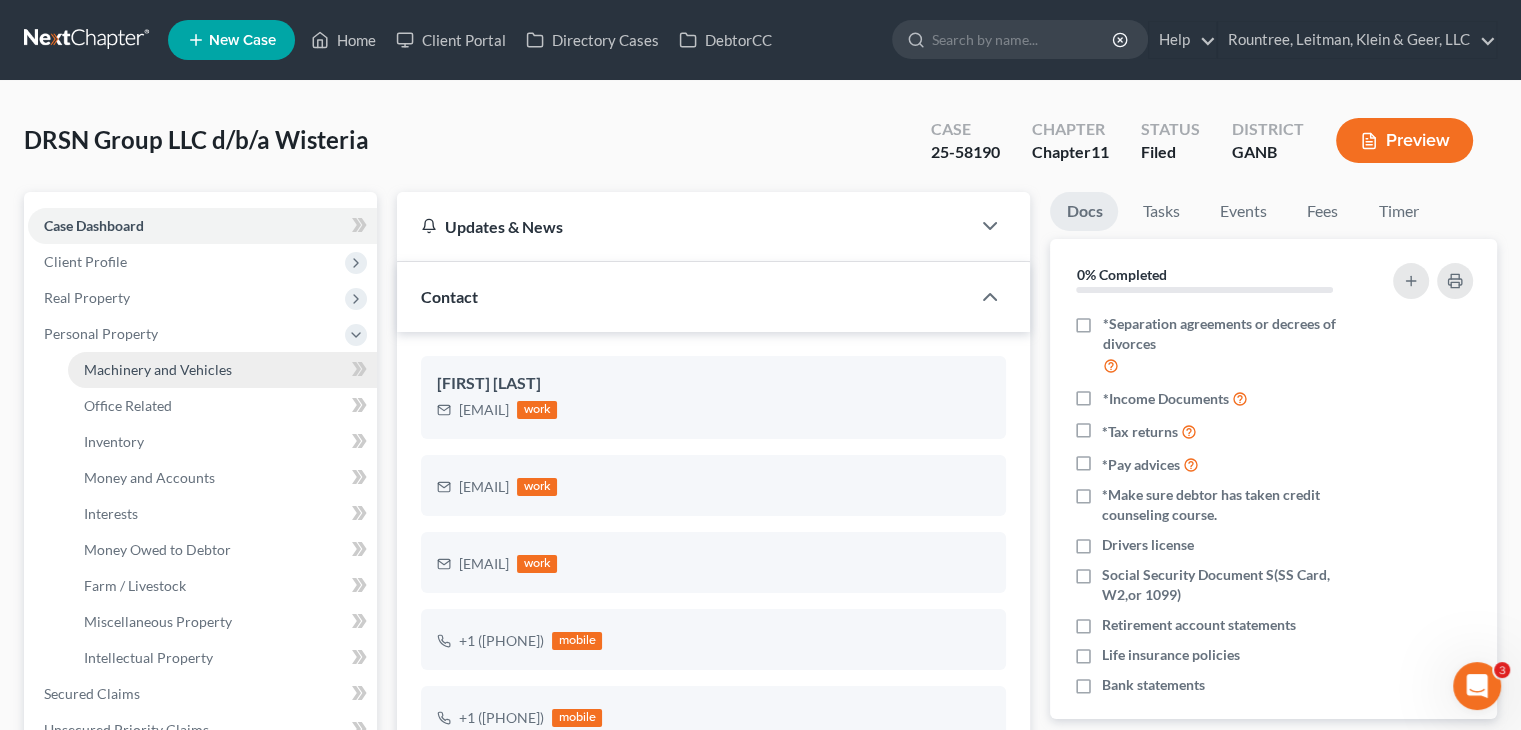 click on "Machinery and Vehicles" at bounding box center (222, 370) 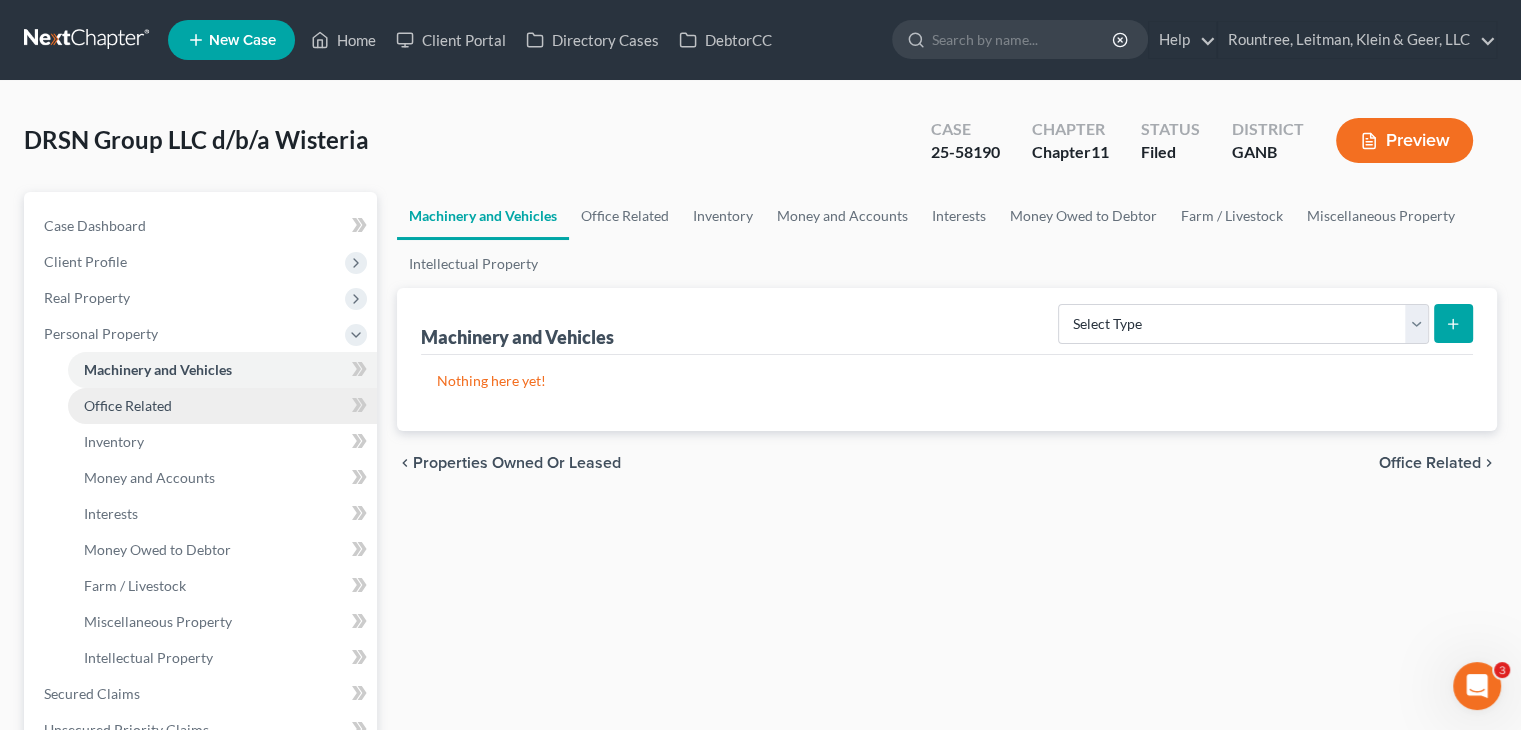 click on "Office Related" at bounding box center [128, 405] 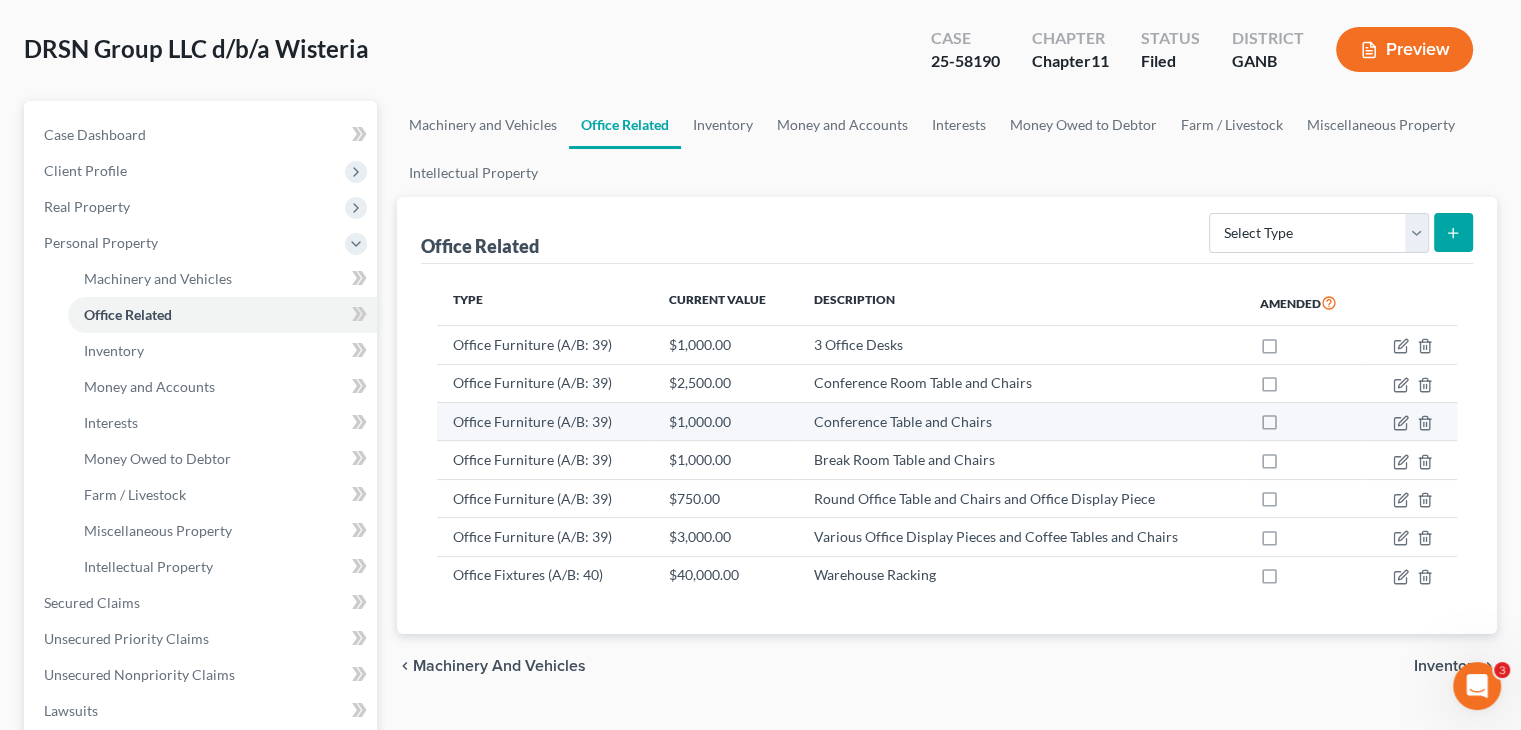 scroll, scrollTop: 200, scrollLeft: 0, axis: vertical 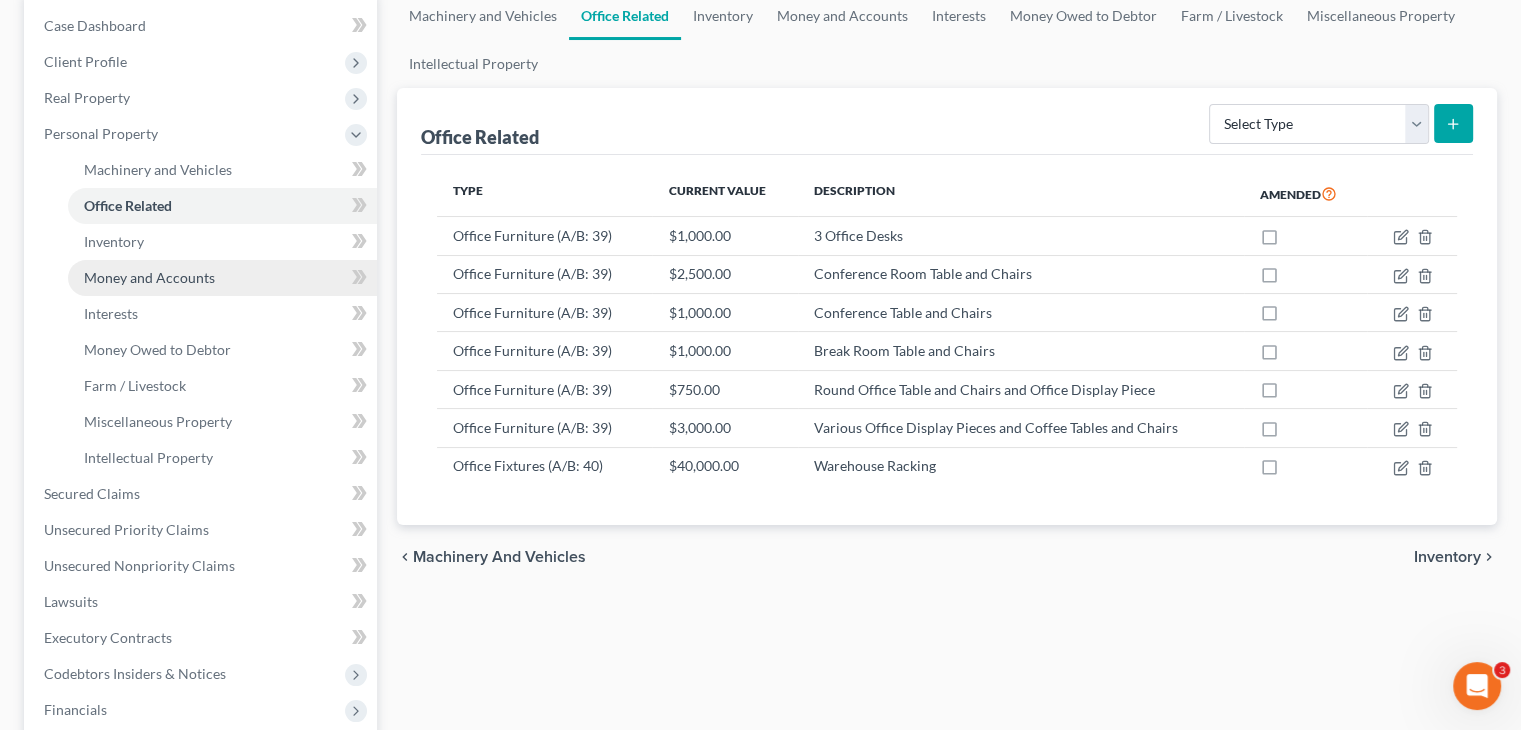 click on "Money and Accounts" at bounding box center (149, 277) 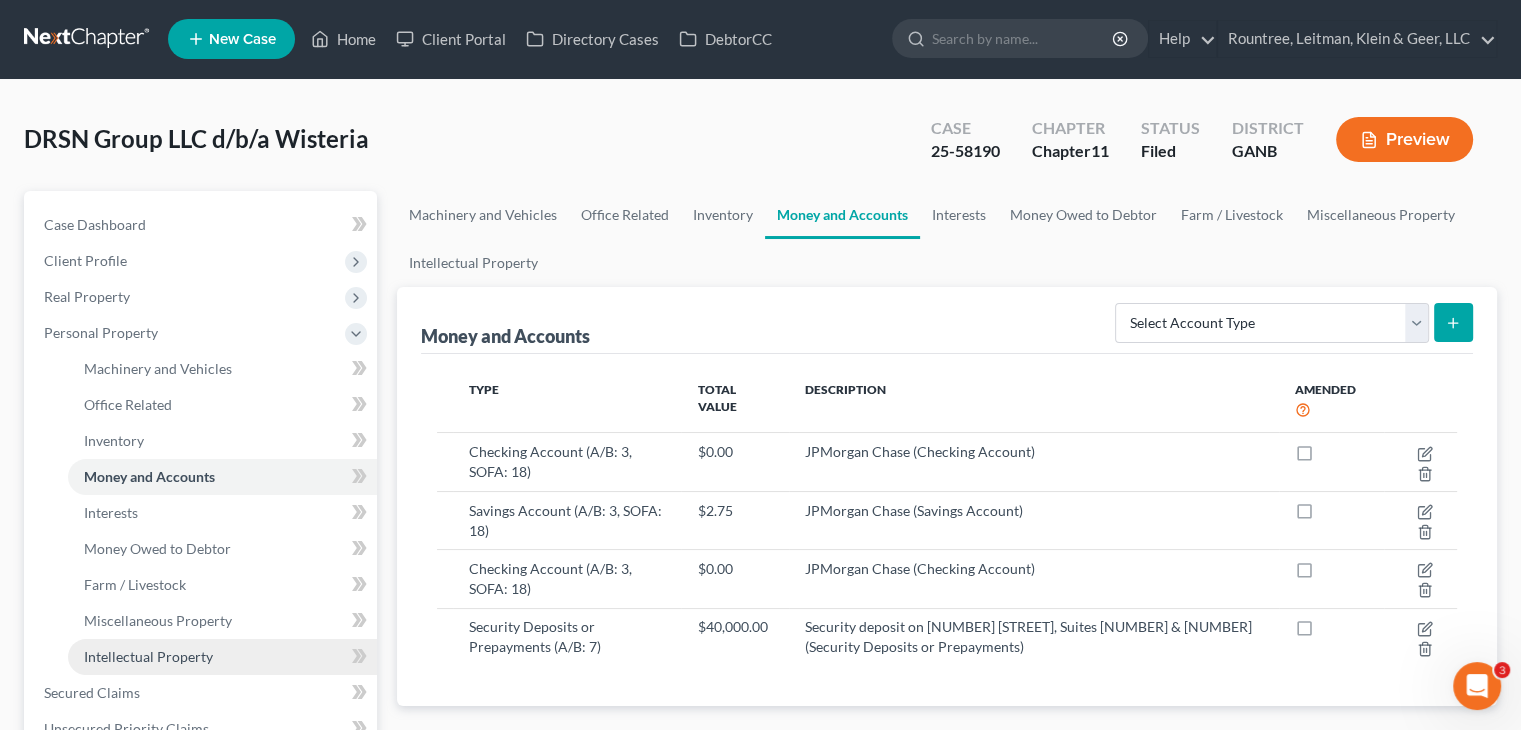 scroll, scrollTop: 0, scrollLeft: 0, axis: both 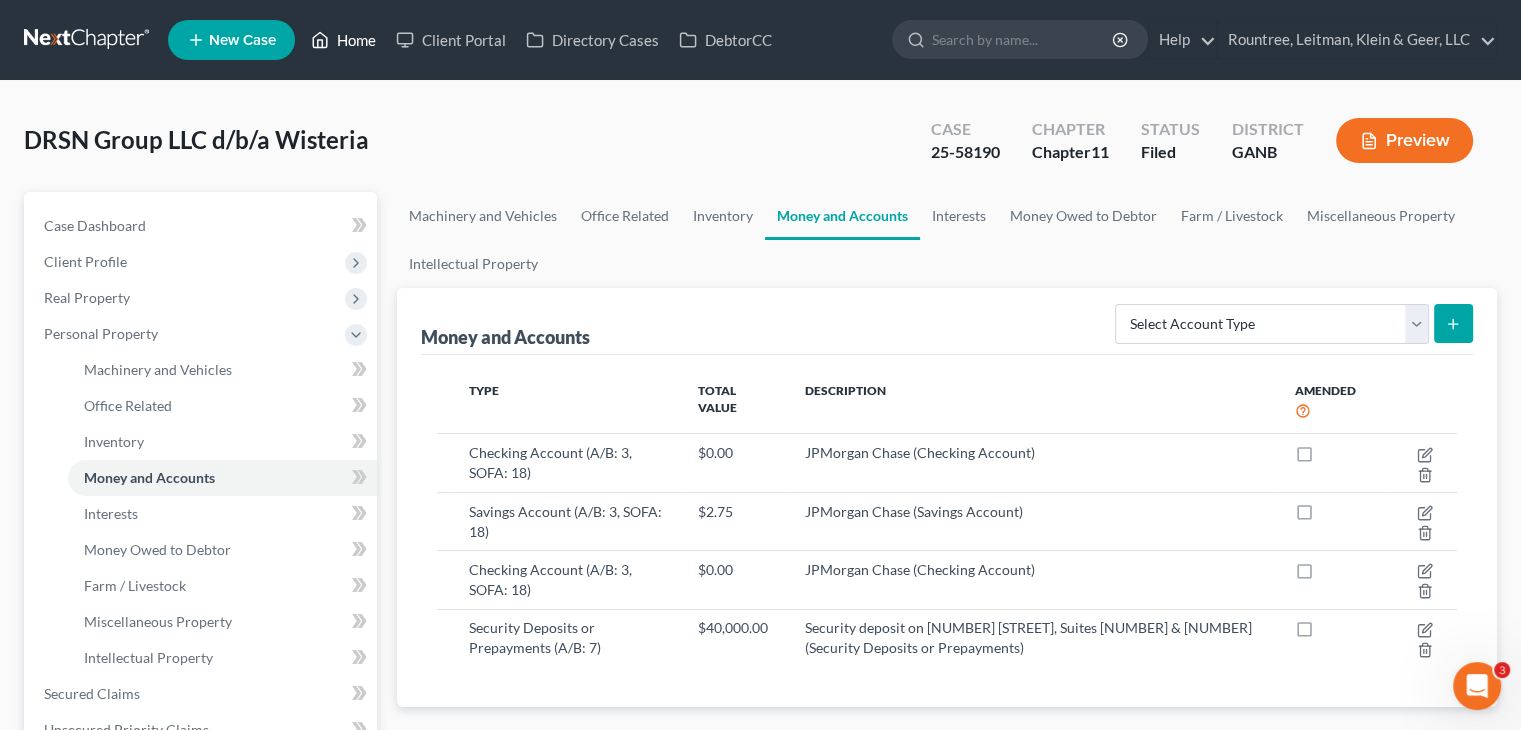 click on "Home" at bounding box center (343, 40) 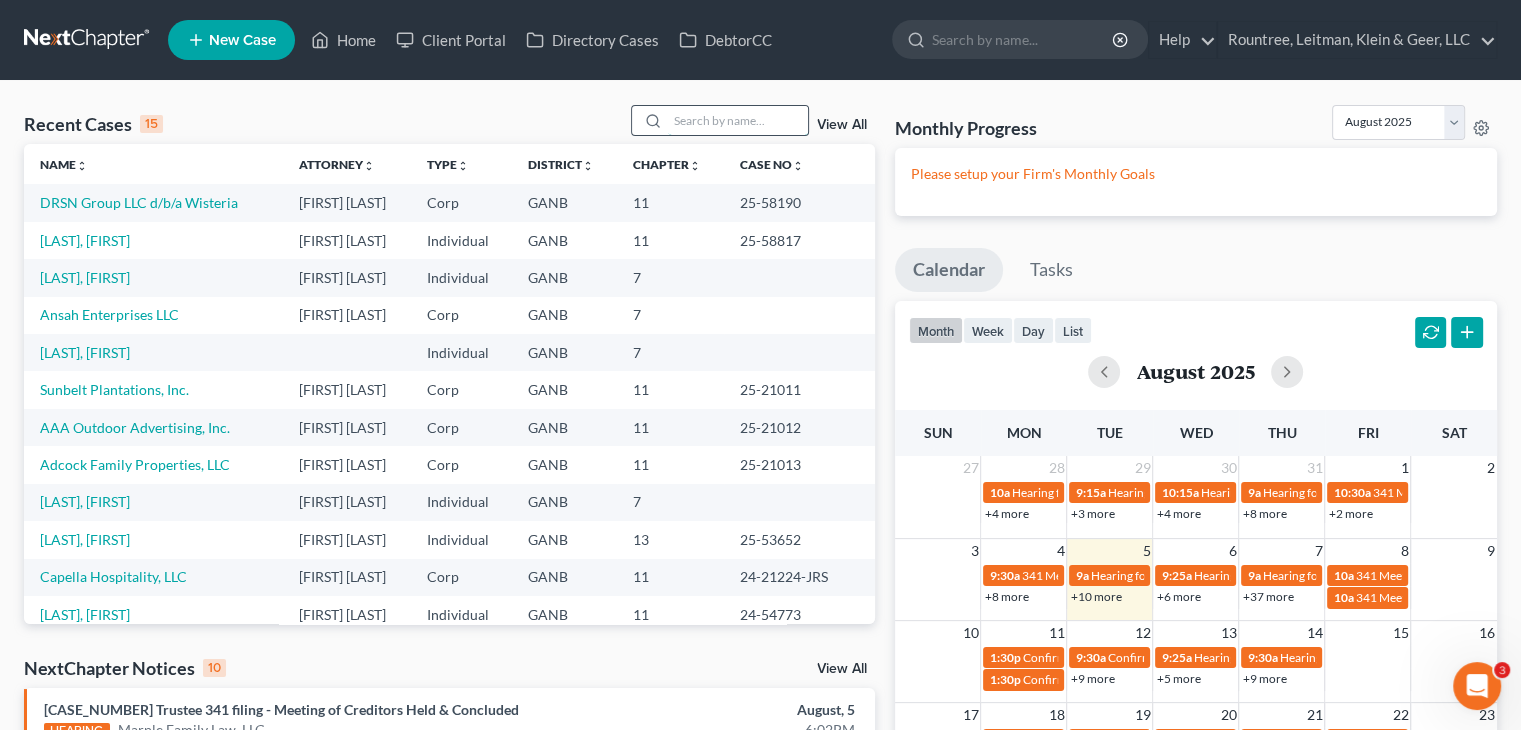 click at bounding box center [738, 120] 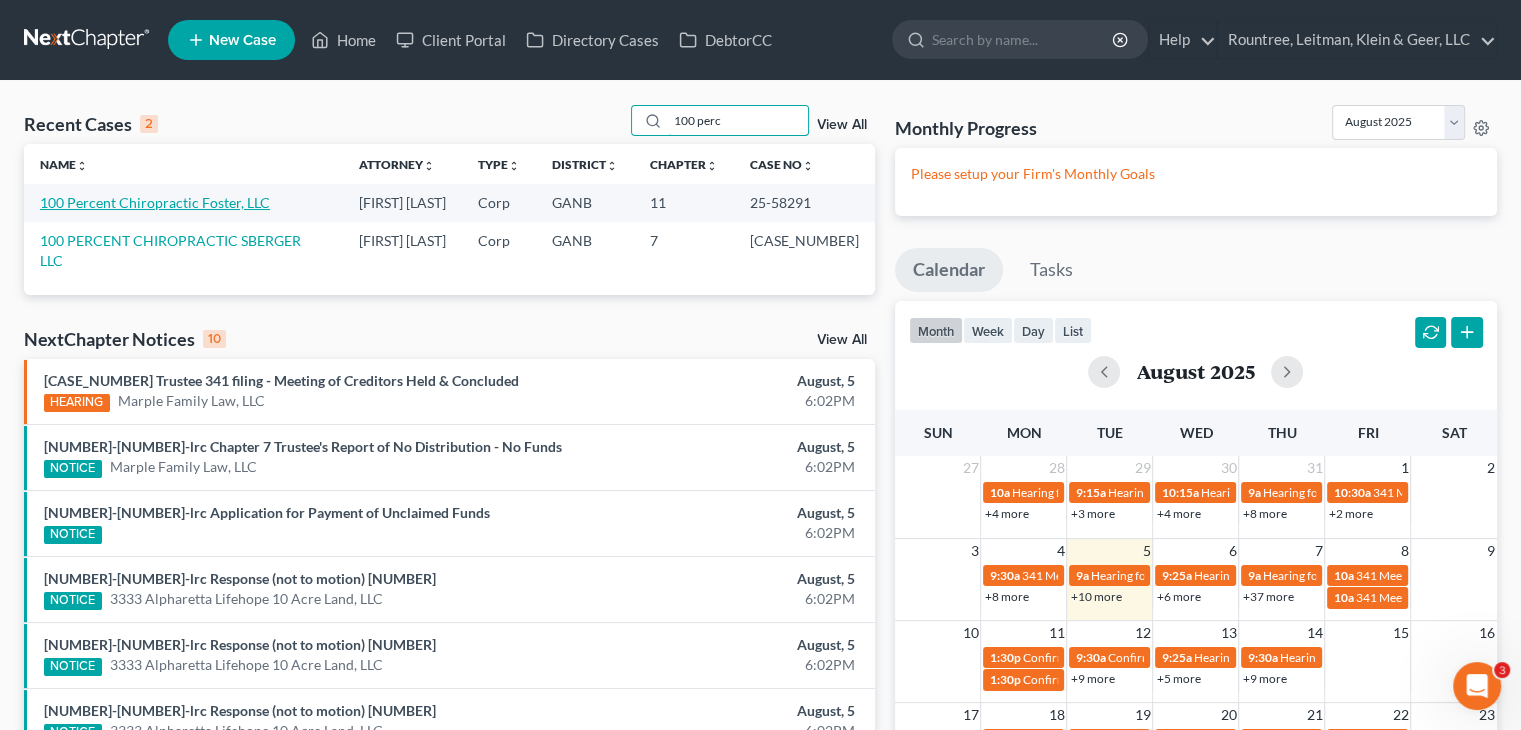 type on "100 perc" 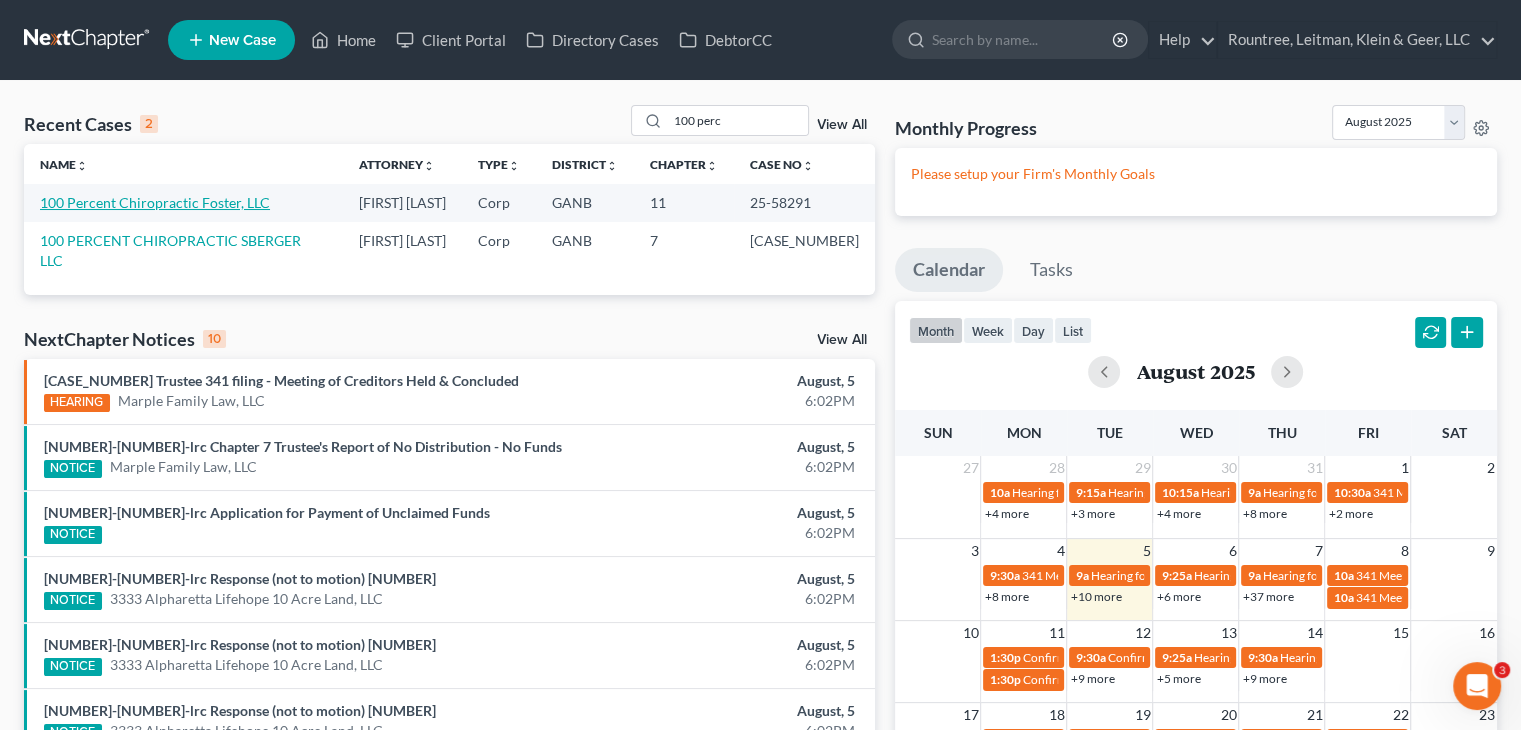 click on "100 Percent Chiropractic Foster, LLC" at bounding box center (155, 202) 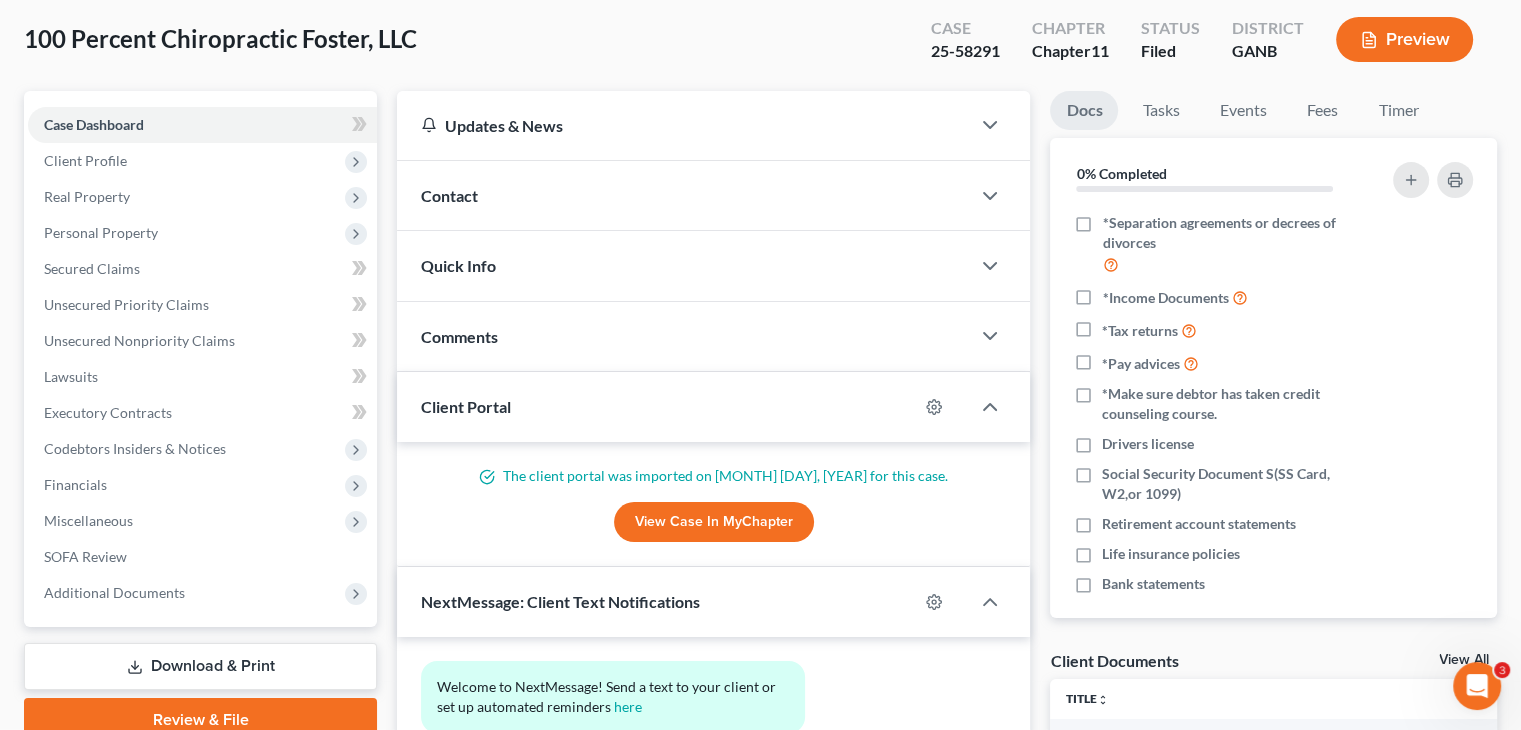 scroll, scrollTop: 0, scrollLeft: 0, axis: both 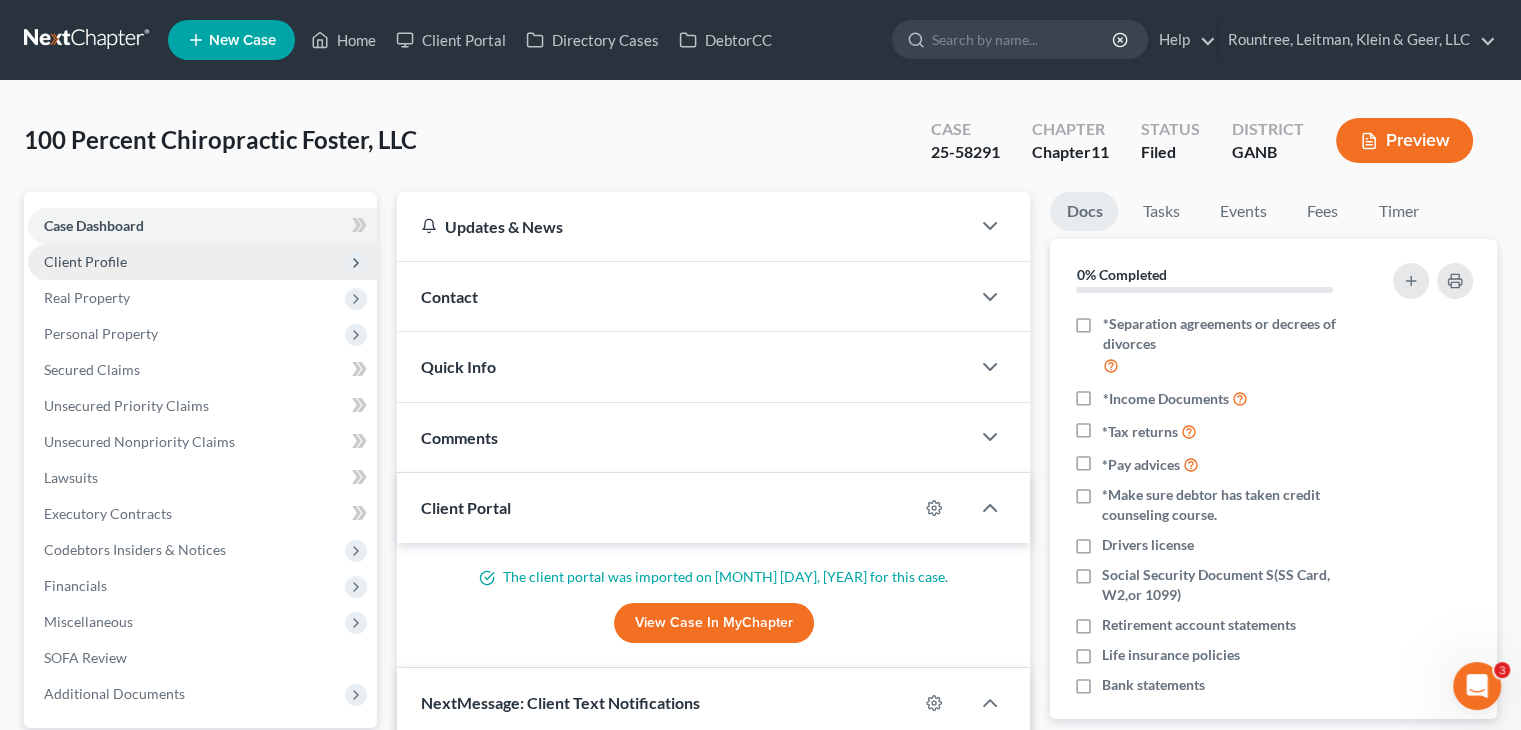 click on "Client Profile" at bounding box center (85, 261) 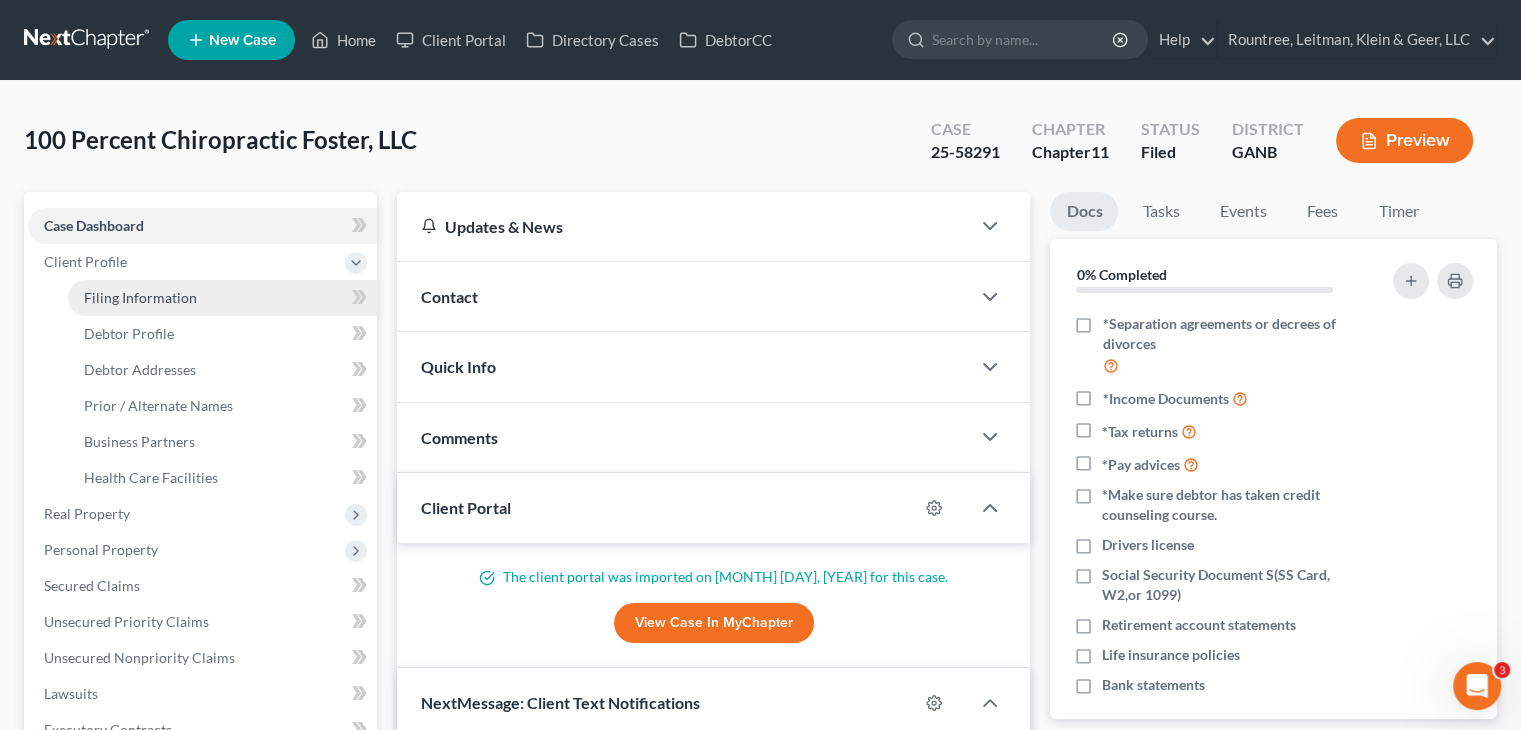 click on "Filing Information" at bounding box center (140, 297) 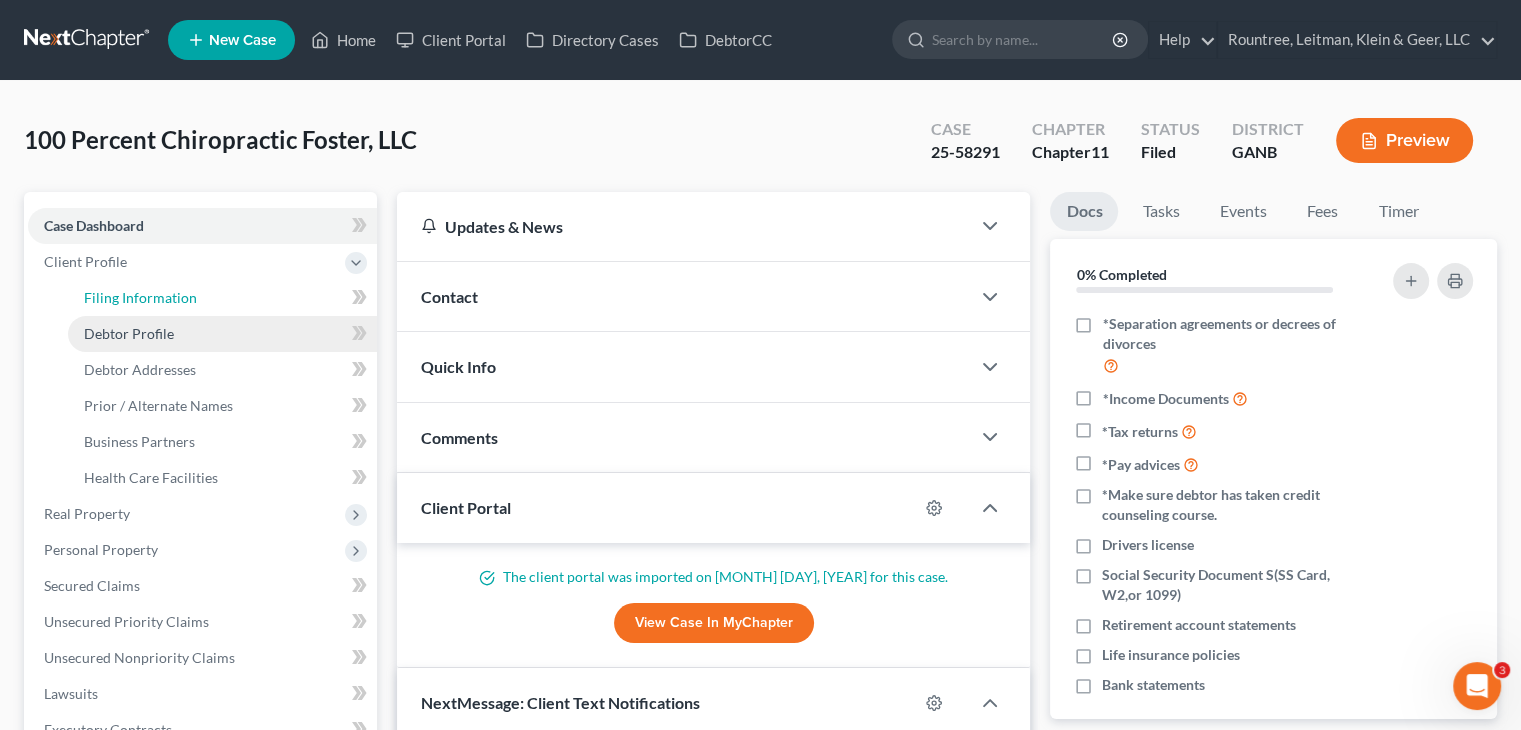 select on "2" 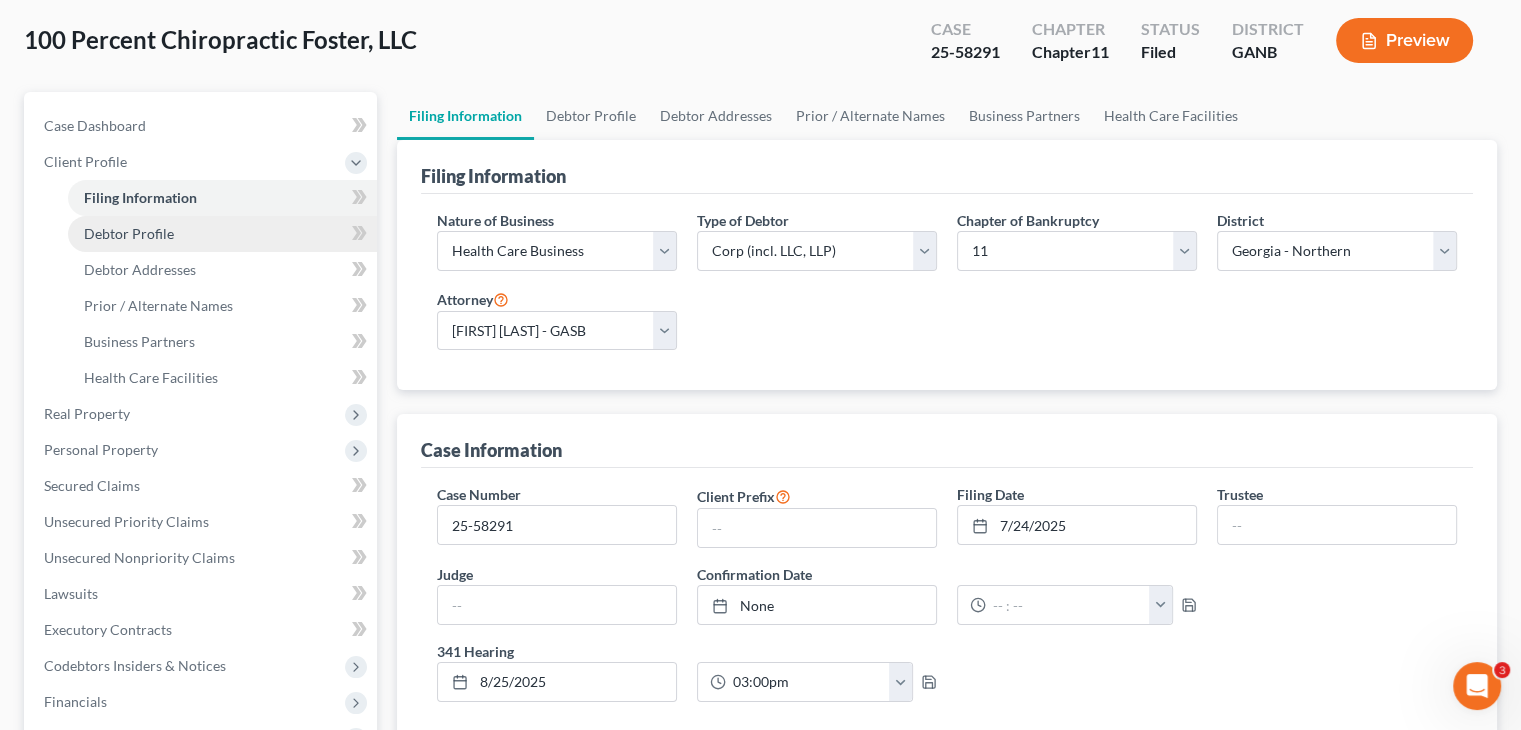 scroll, scrollTop: 100, scrollLeft: 0, axis: vertical 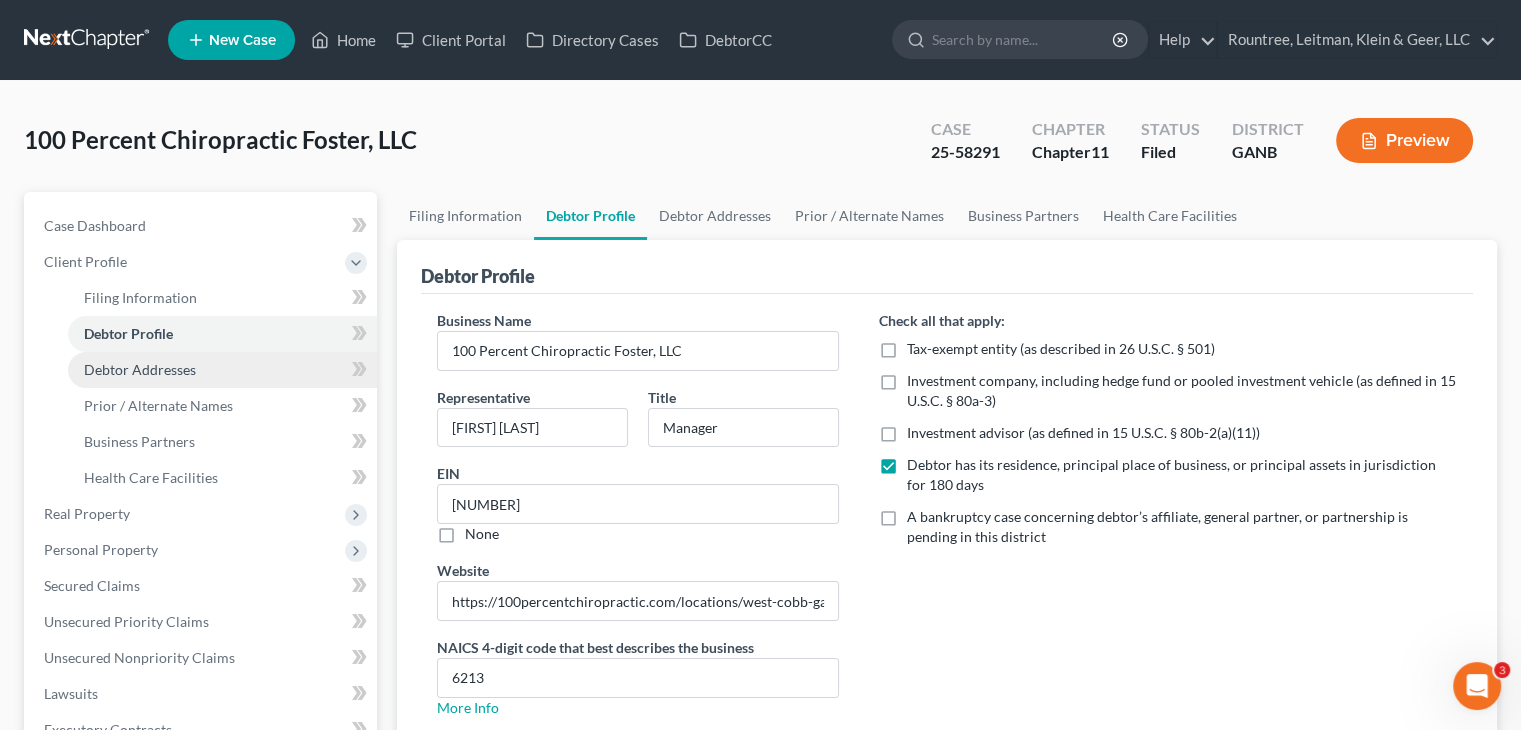 click on "Debtor Addresses" at bounding box center [140, 369] 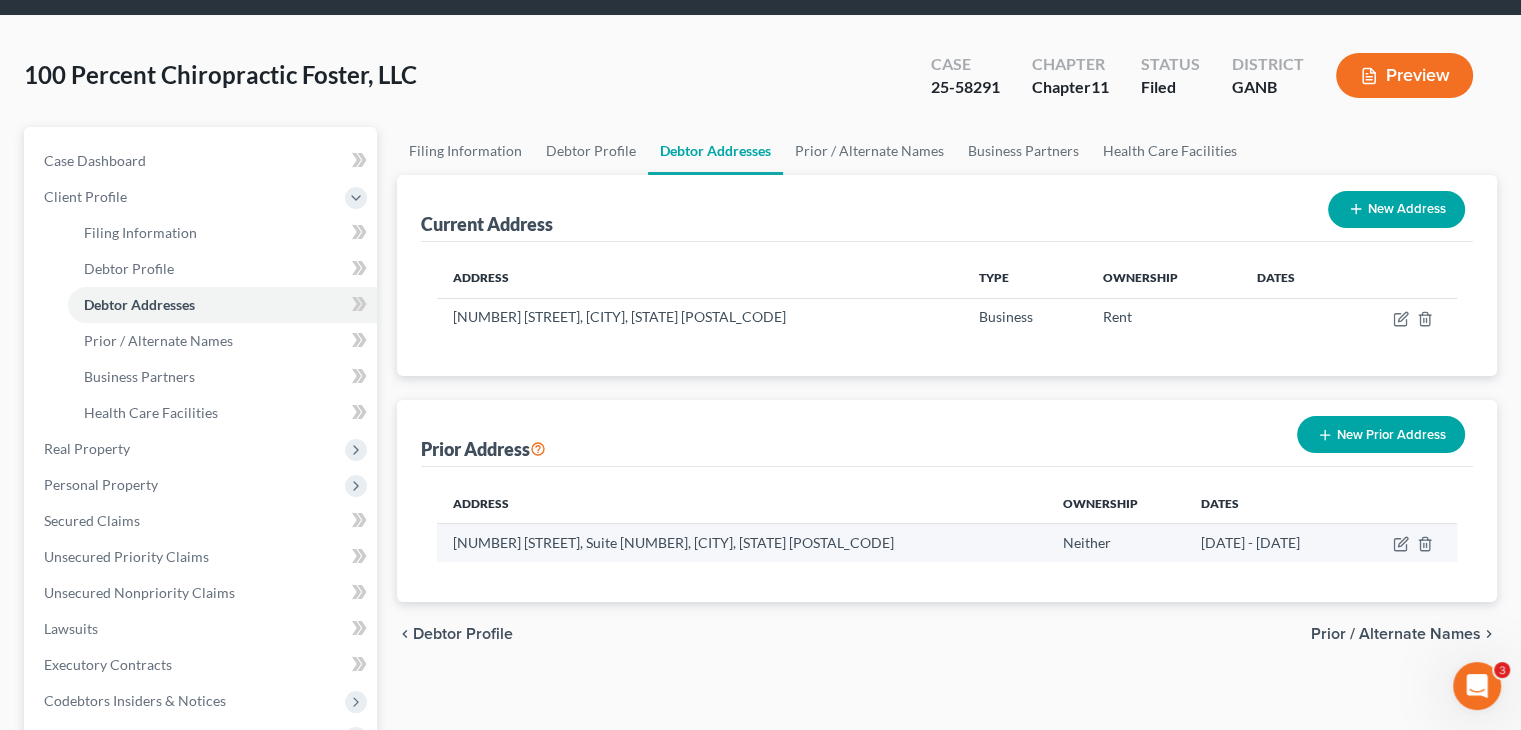 scroll, scrollTop: 100, scrollLeft: 0, axis: vertical 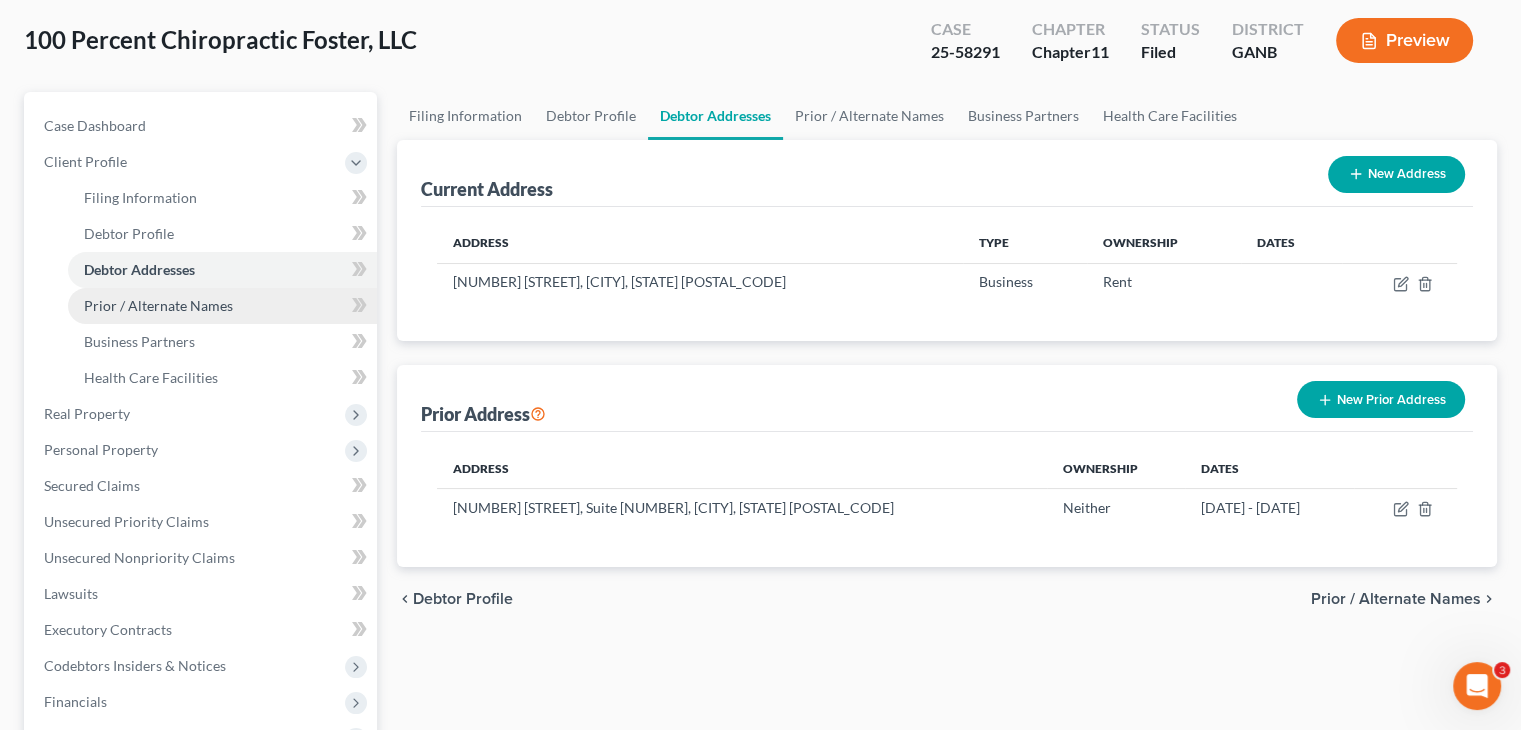 click on "Prior / Alternate Names" at bounding box center [222, 306] 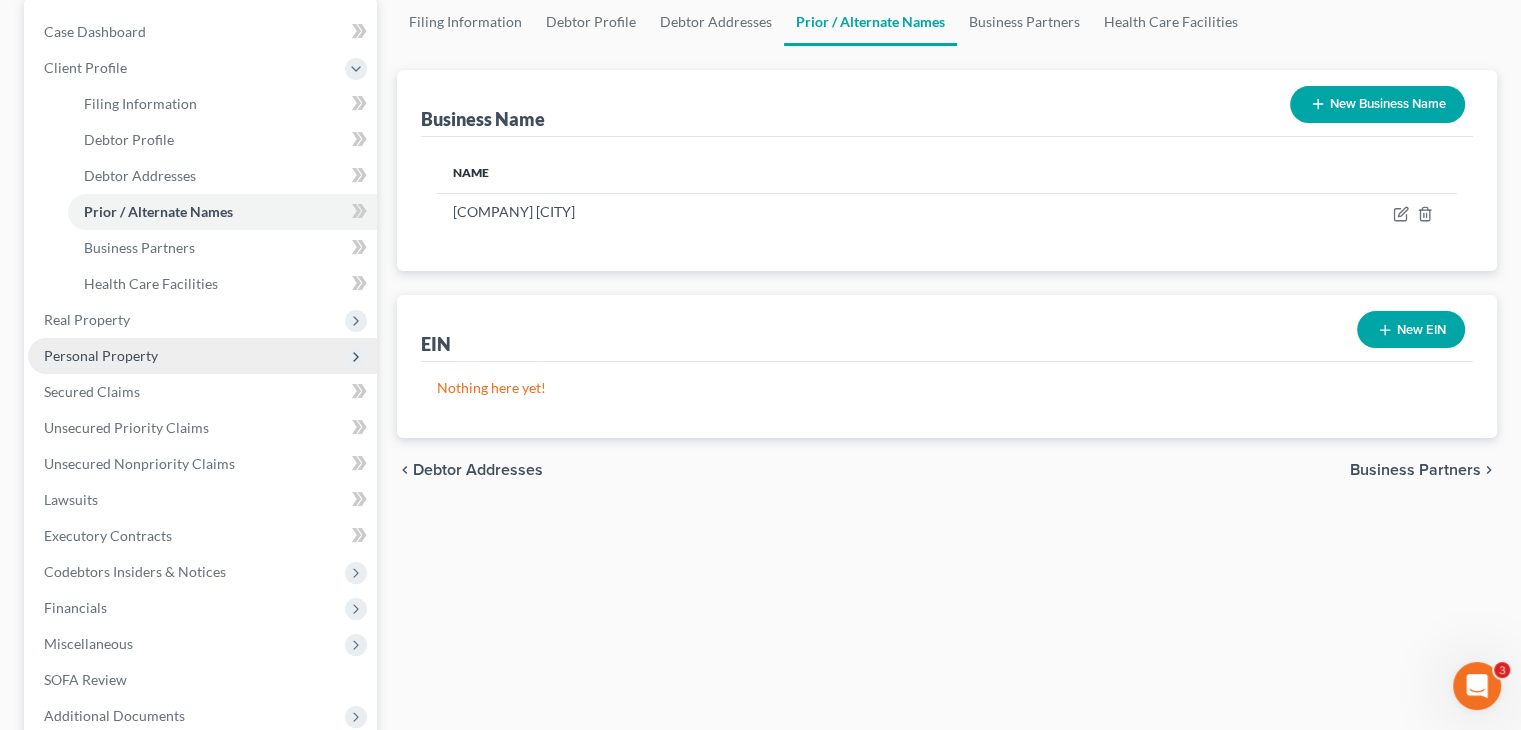 scroll, scrollTop: 200, scrollLeft: 0, axis: vertical 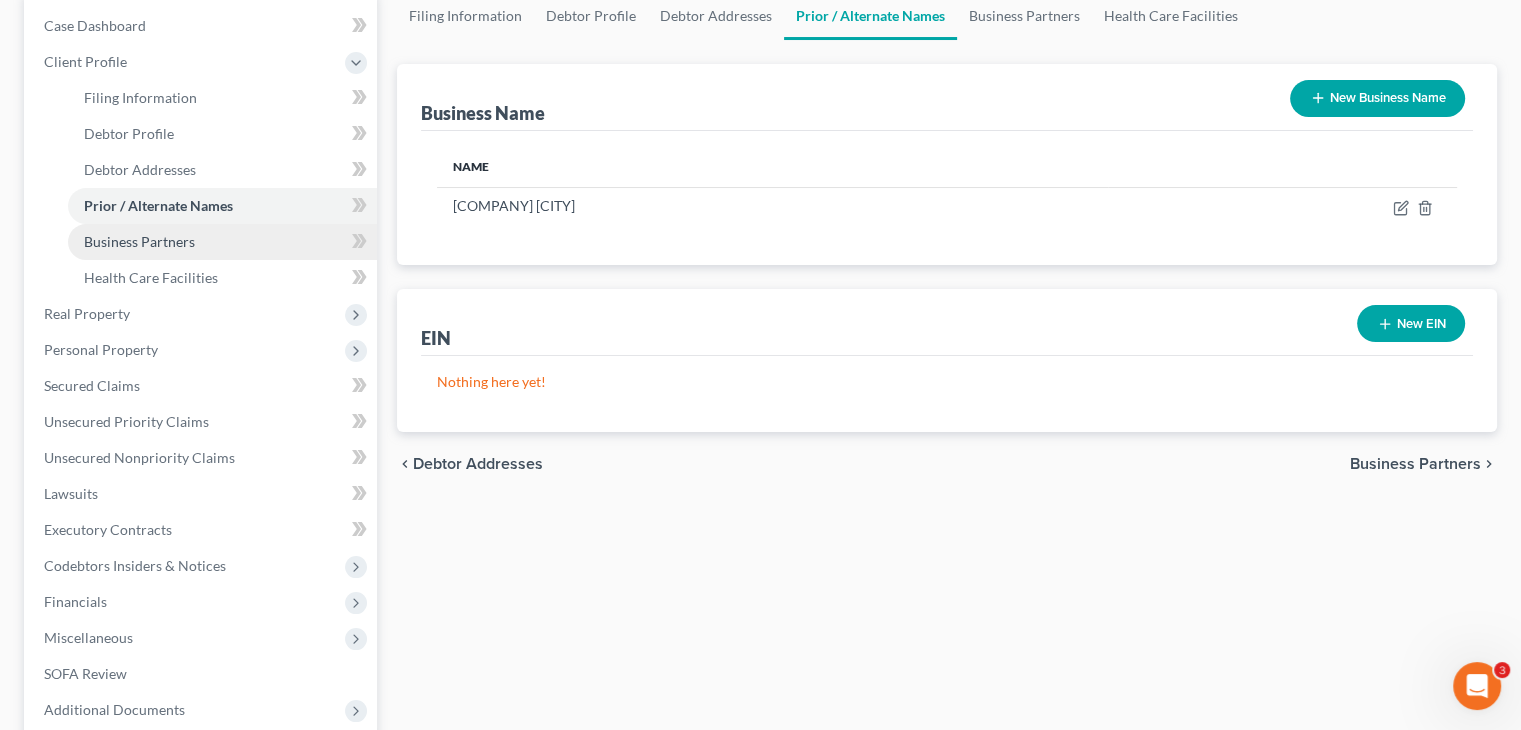 click on "Business Partners" at bounding box center (139, 241) 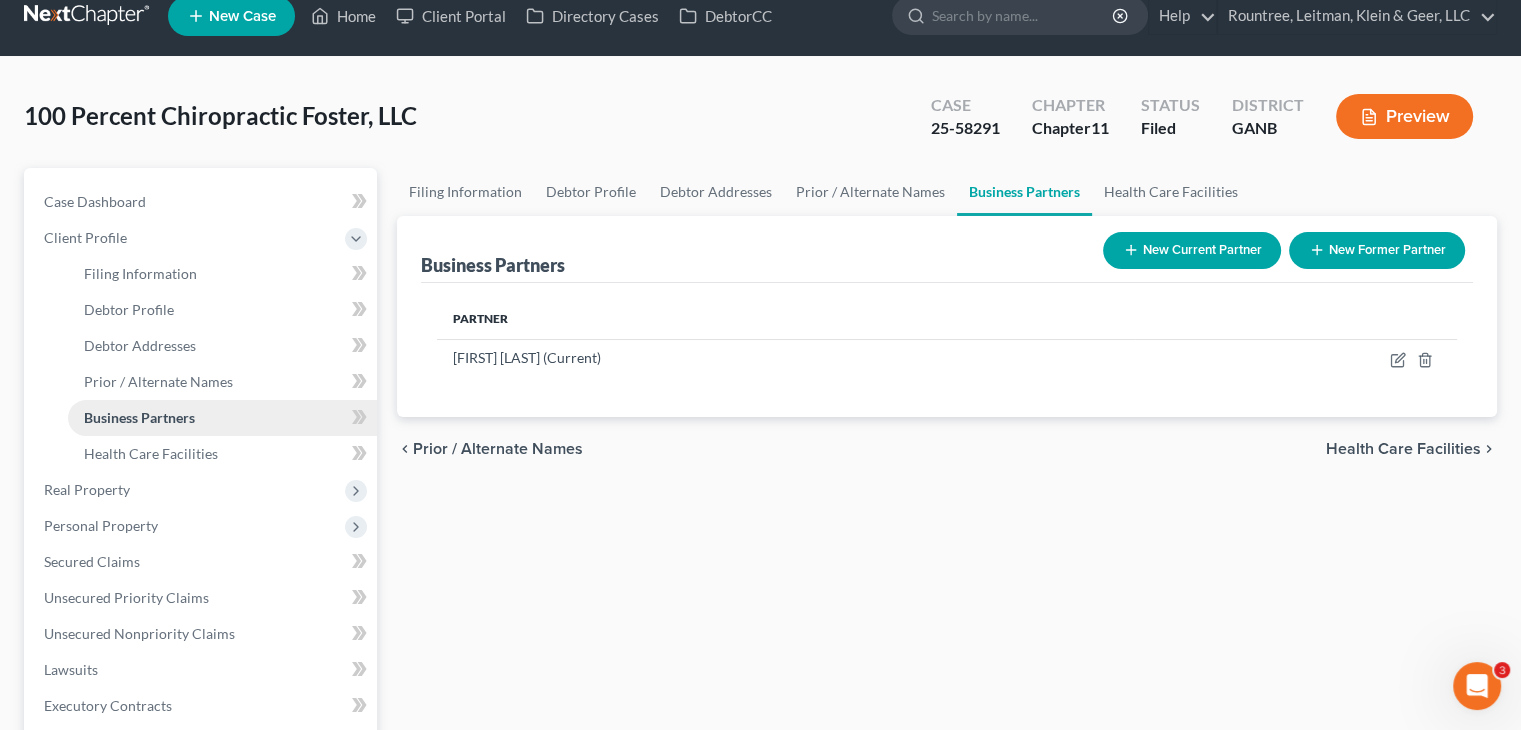 scroll, scrollTop: 0, scrollLeft: 0, axis: both 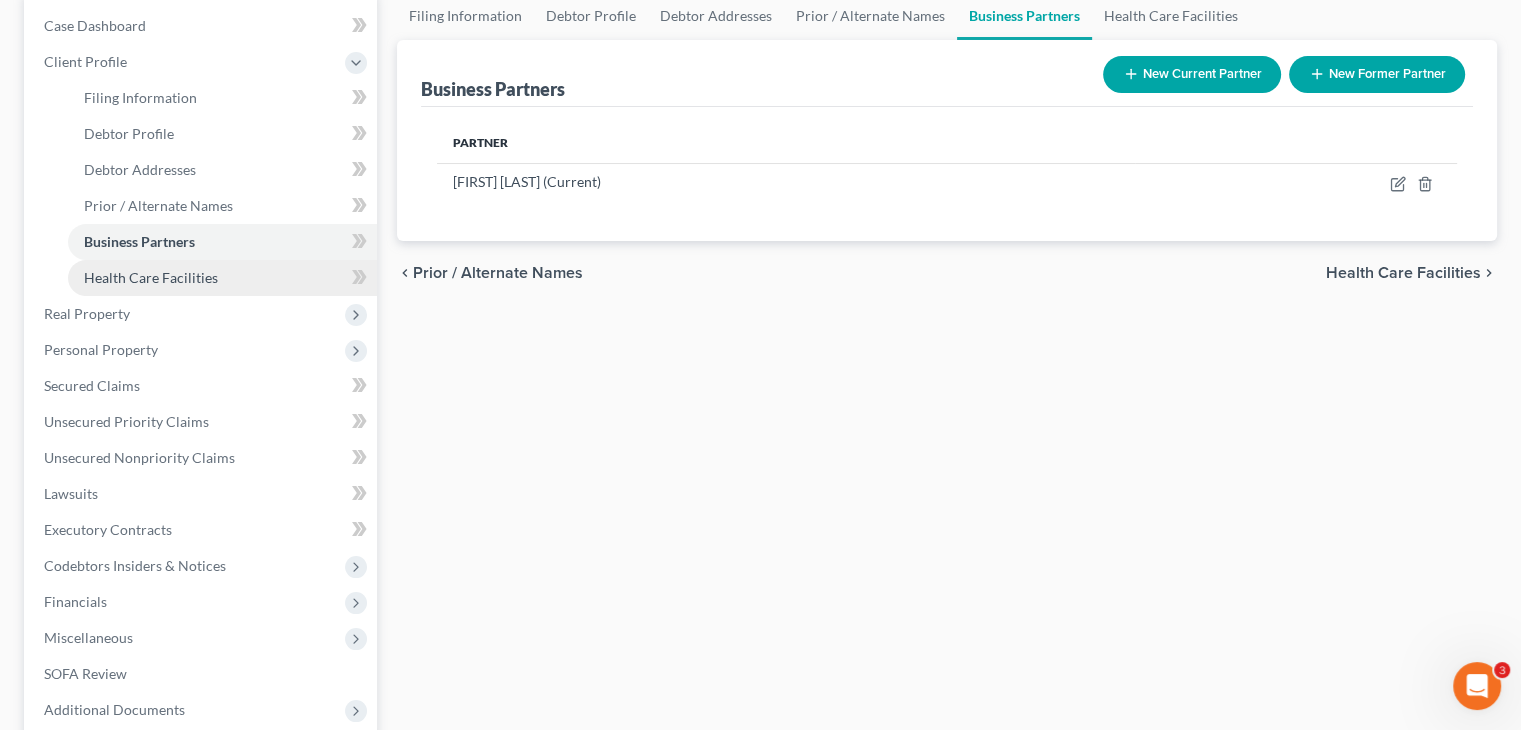 click on "Health Care Facilities" at bounding box center [151, 277] 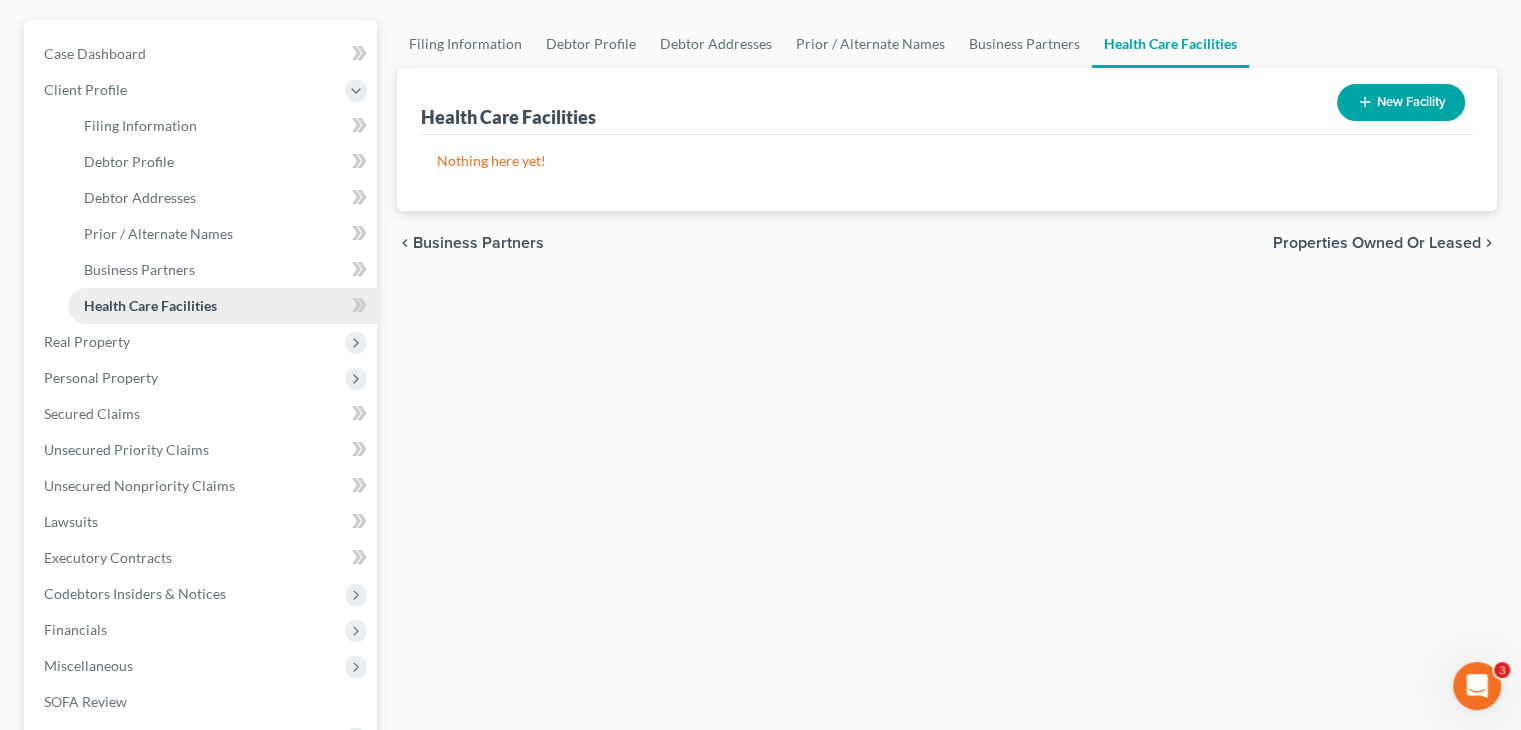 scroll, scrollTop: 200, scrollLeft: 0, axis: vertical 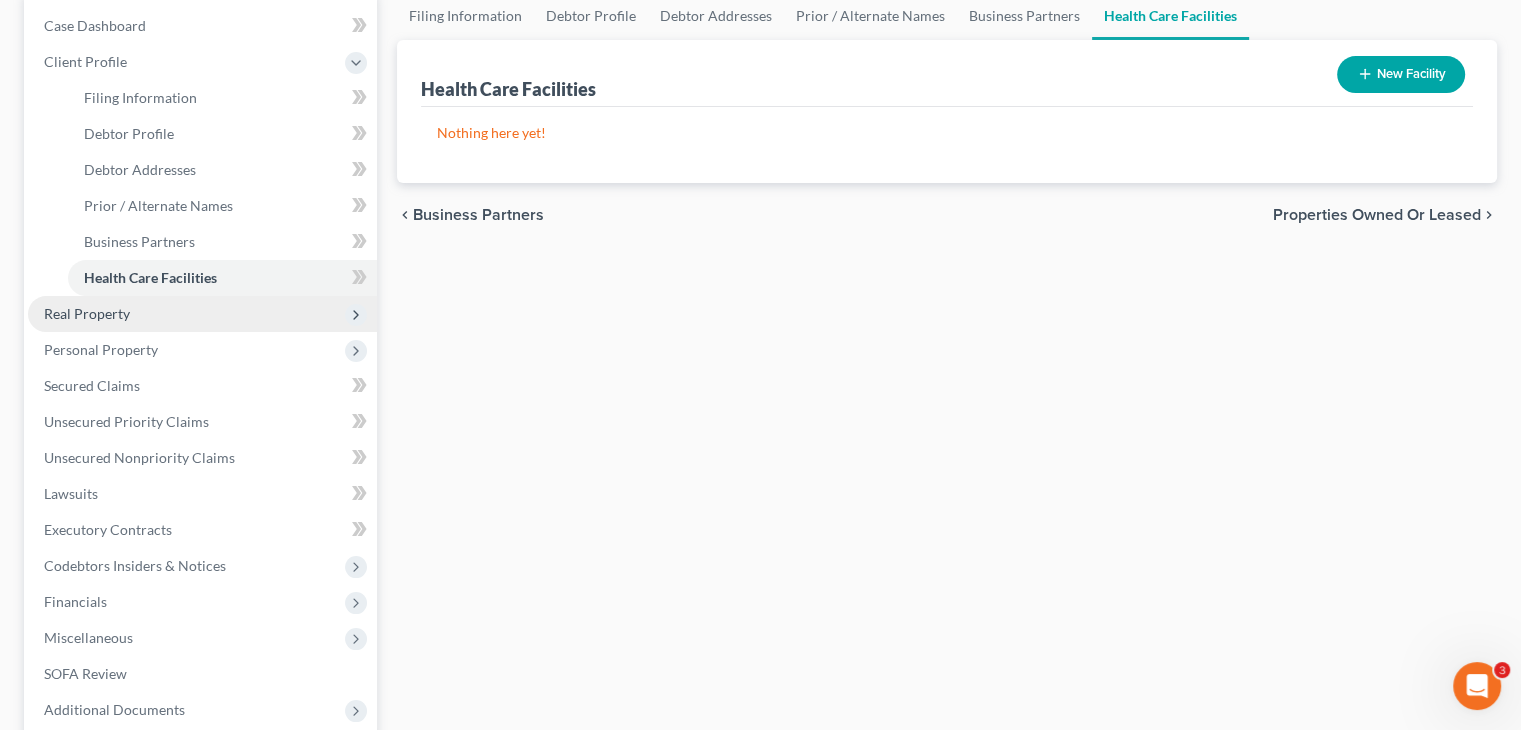 click on "Real Property" at bounding box center [87, 313] 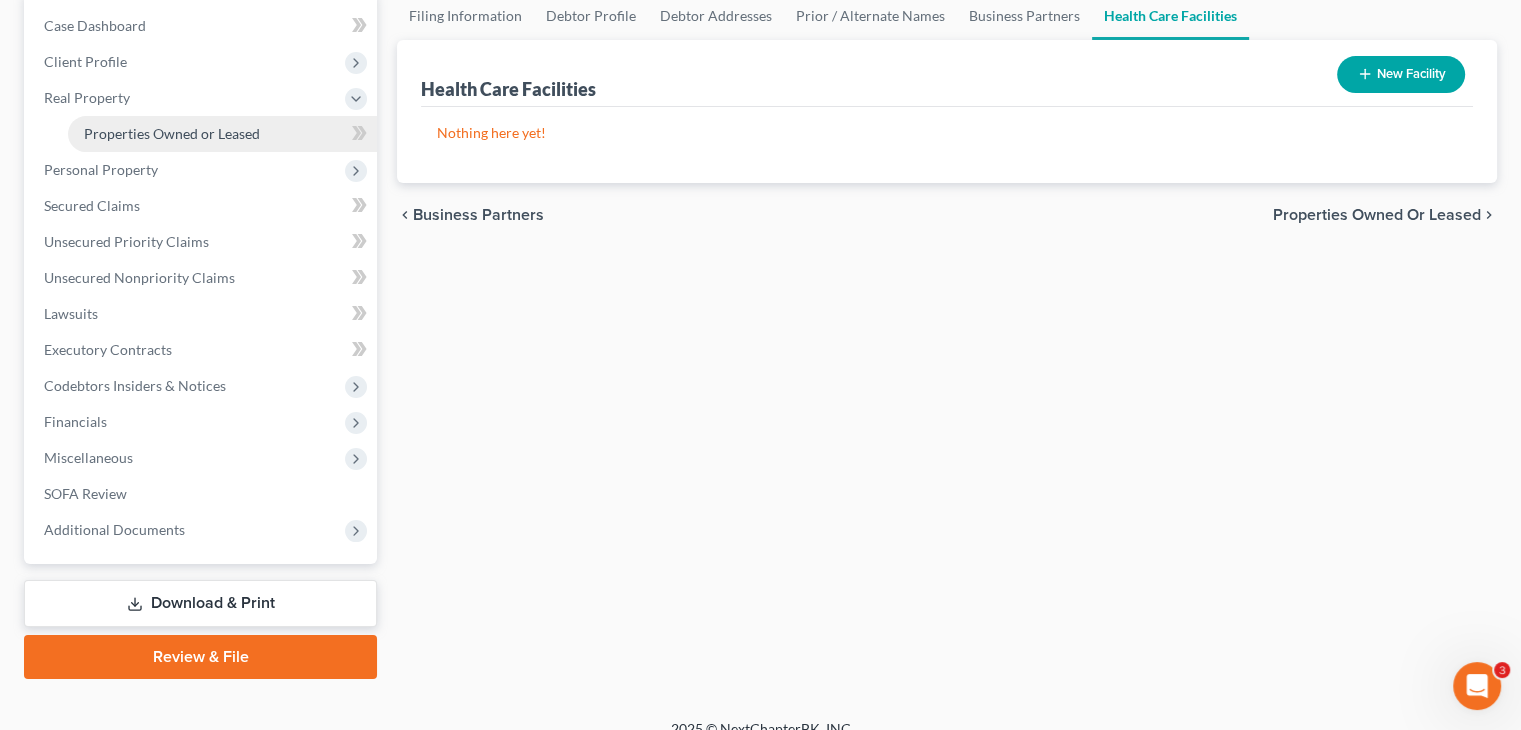 click on "Properties Owned or Leased" at bounding box center [172, 133] 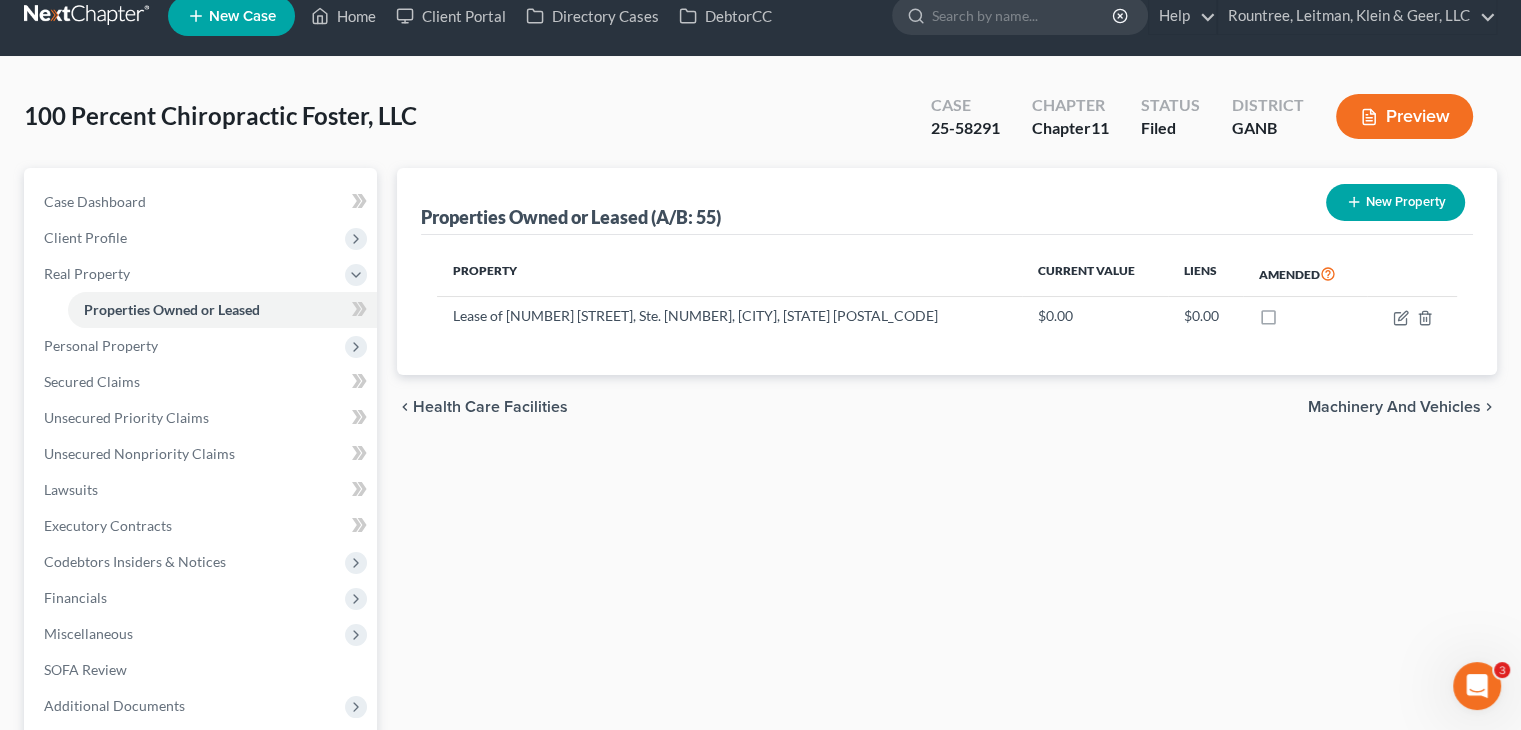 scroll, scrollTop: 0, scrollLeft: 0, axis: both 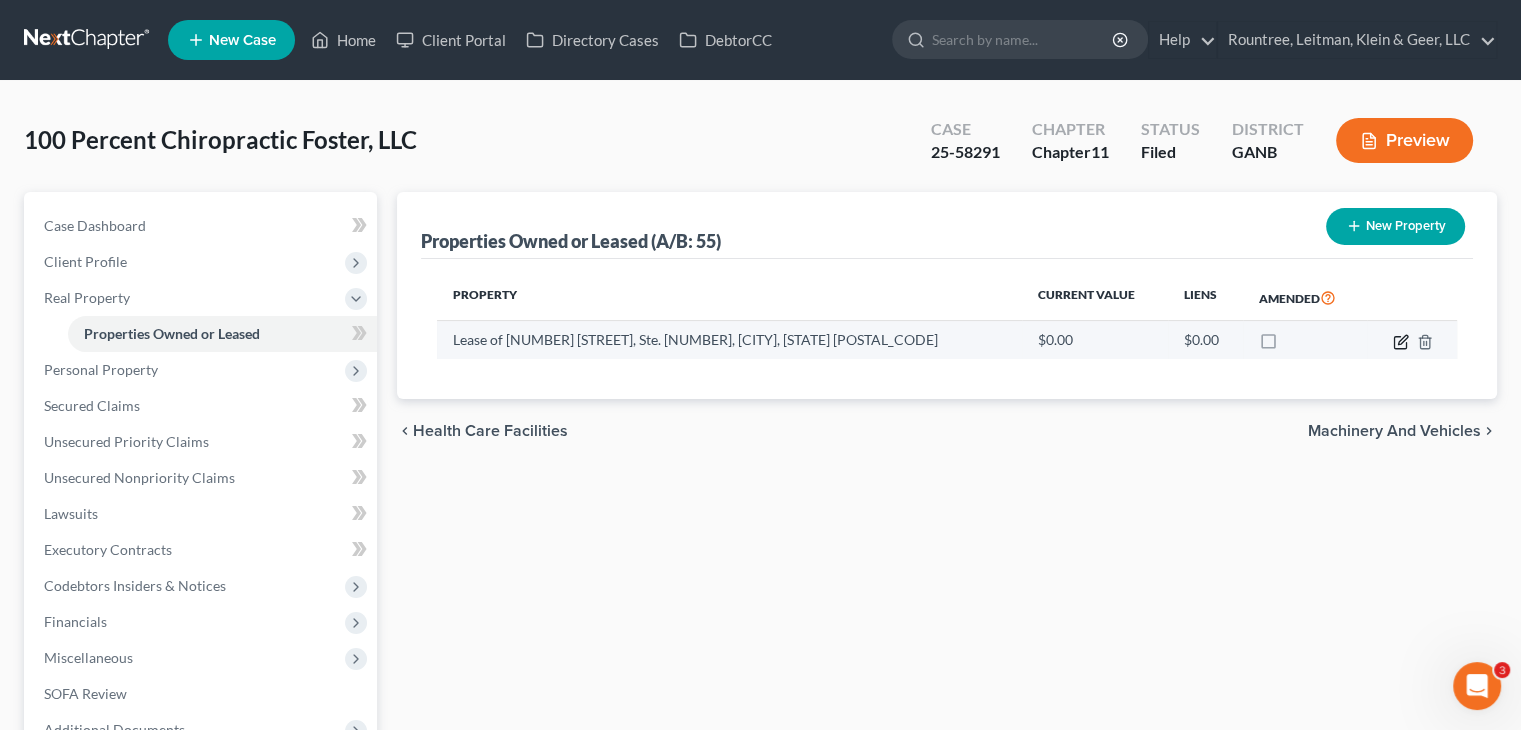 click 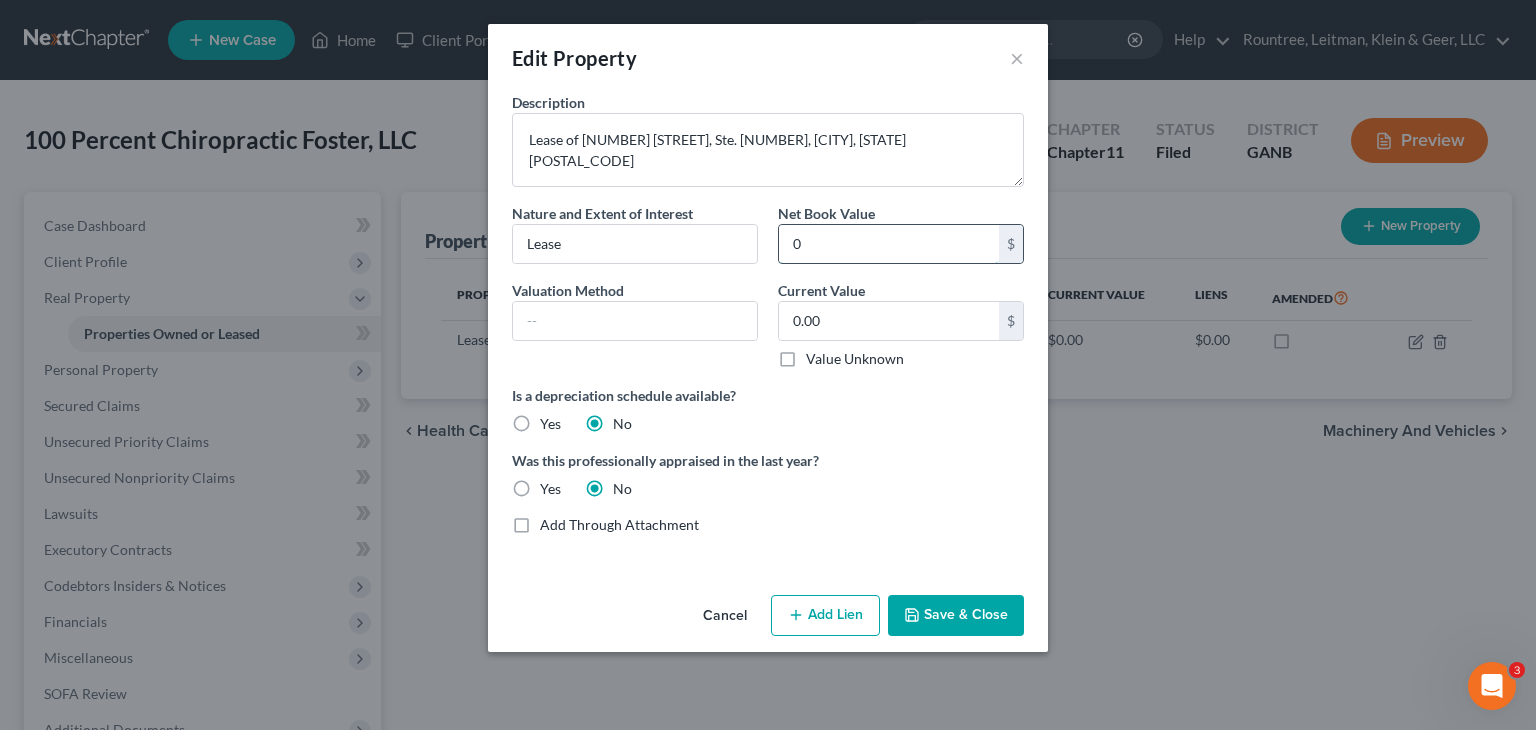 click on "0" at bounding box center (889, 244) 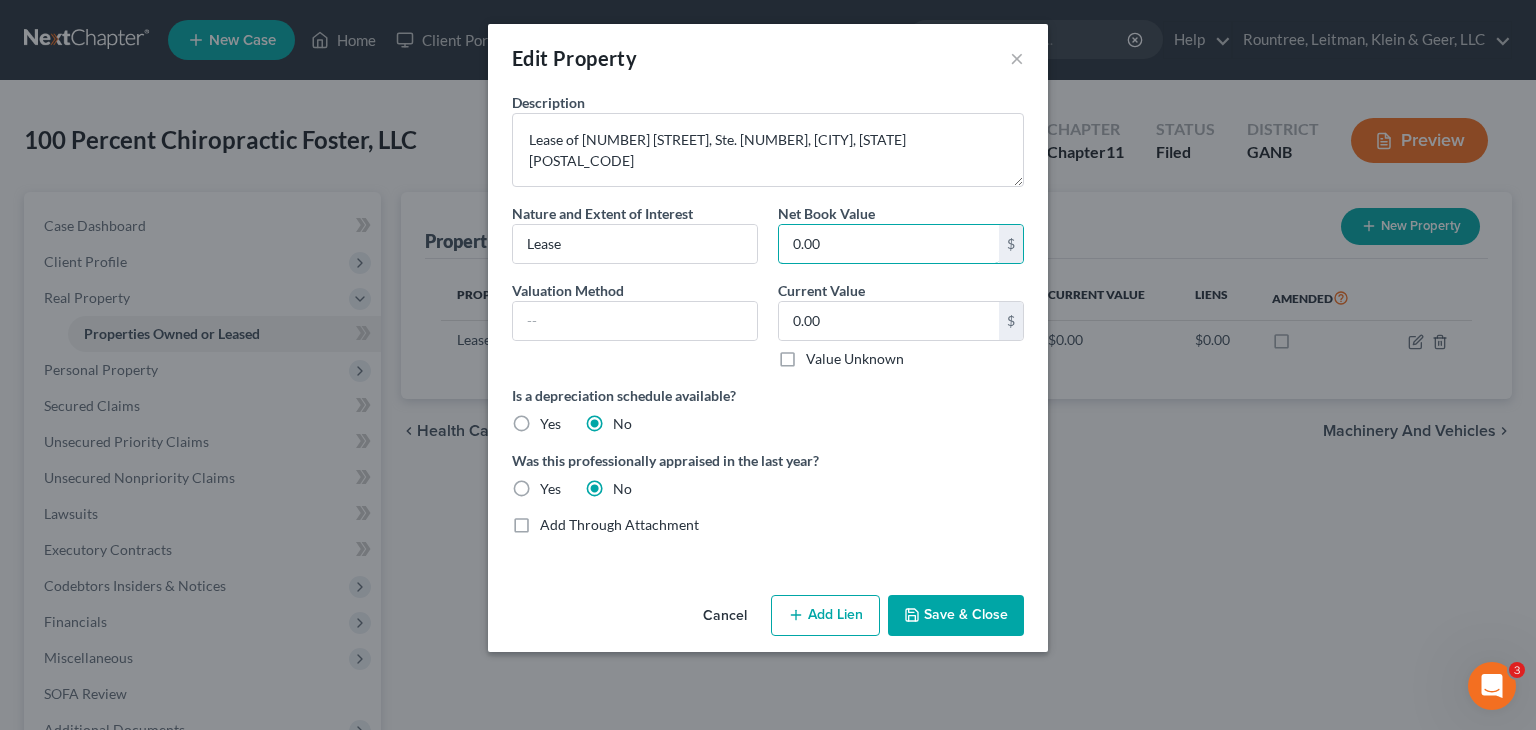 type on "0.00" 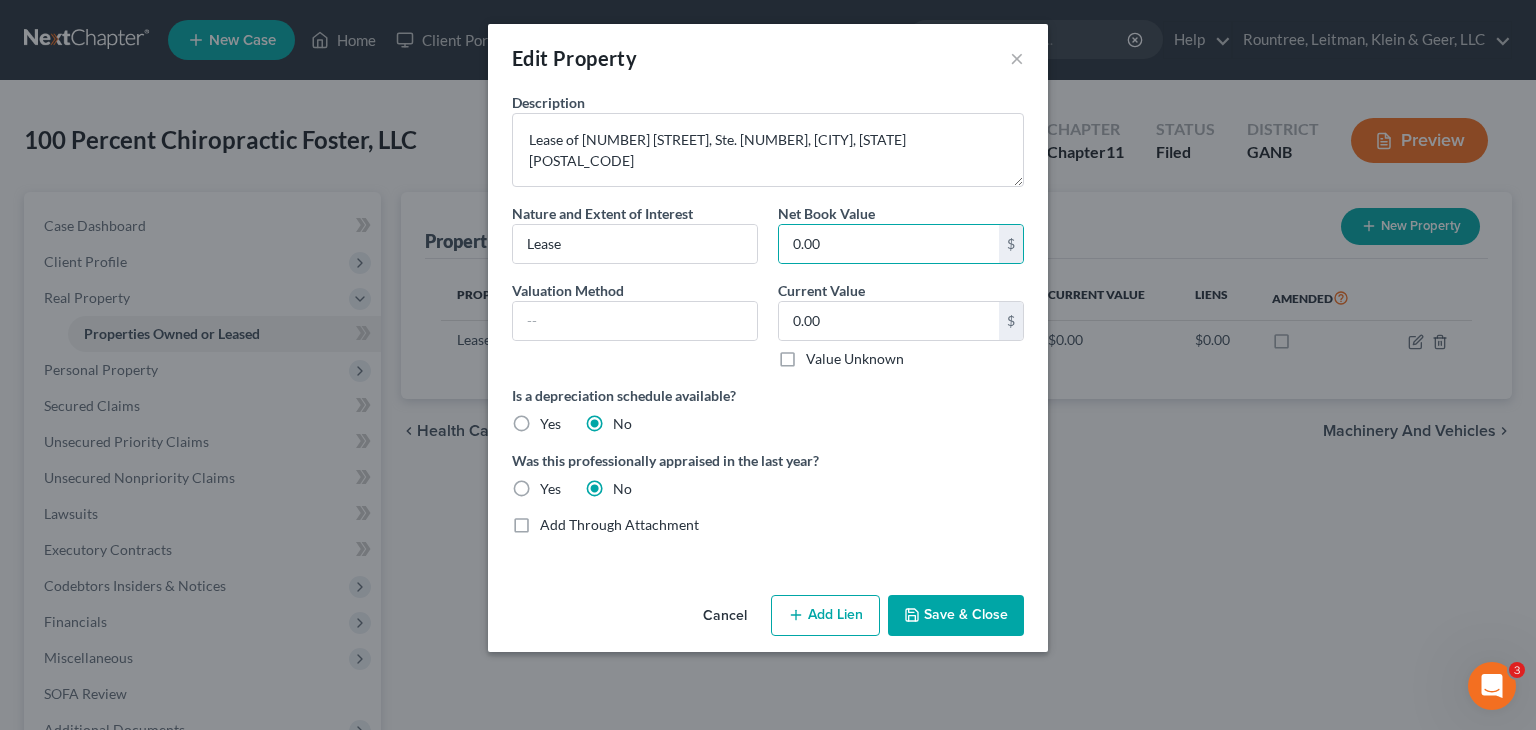 click on "Save & Close" at bounding box center (956, 616) 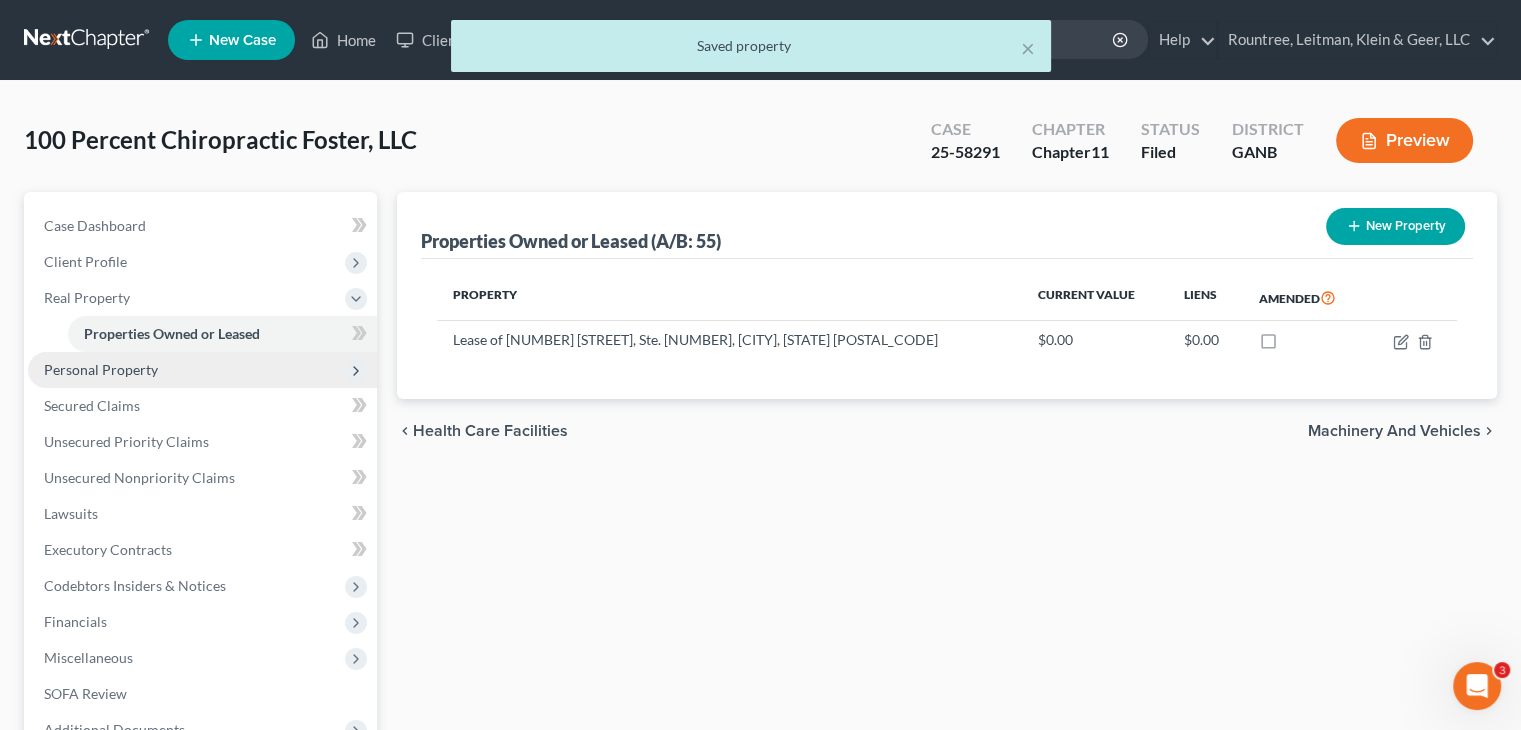 click on "Personal Property" at bounding box center [101, 369] 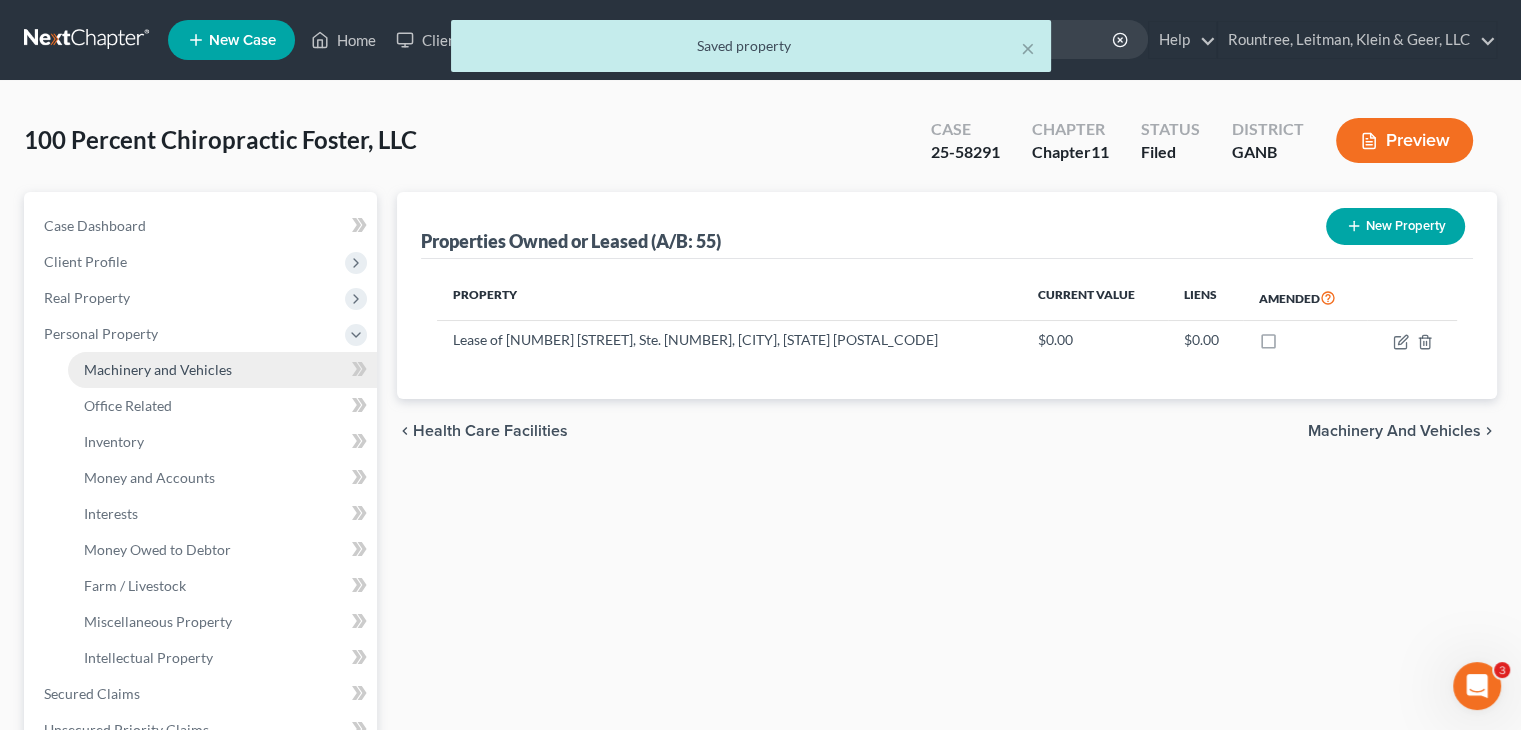 click on "Machinery and Vehicles" at bounding box center (158, 369) 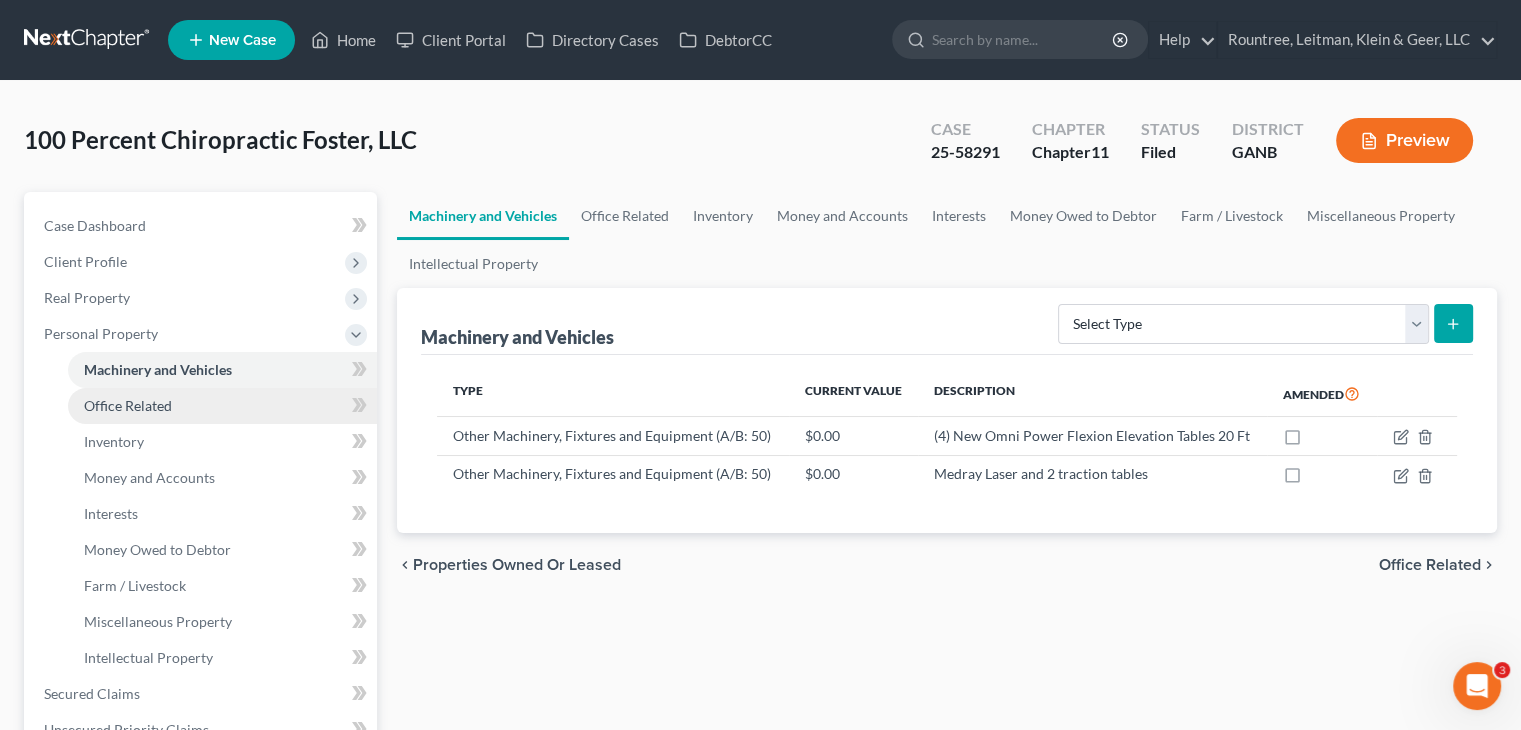 click on "Office Related" at bounding box center (128, 405) 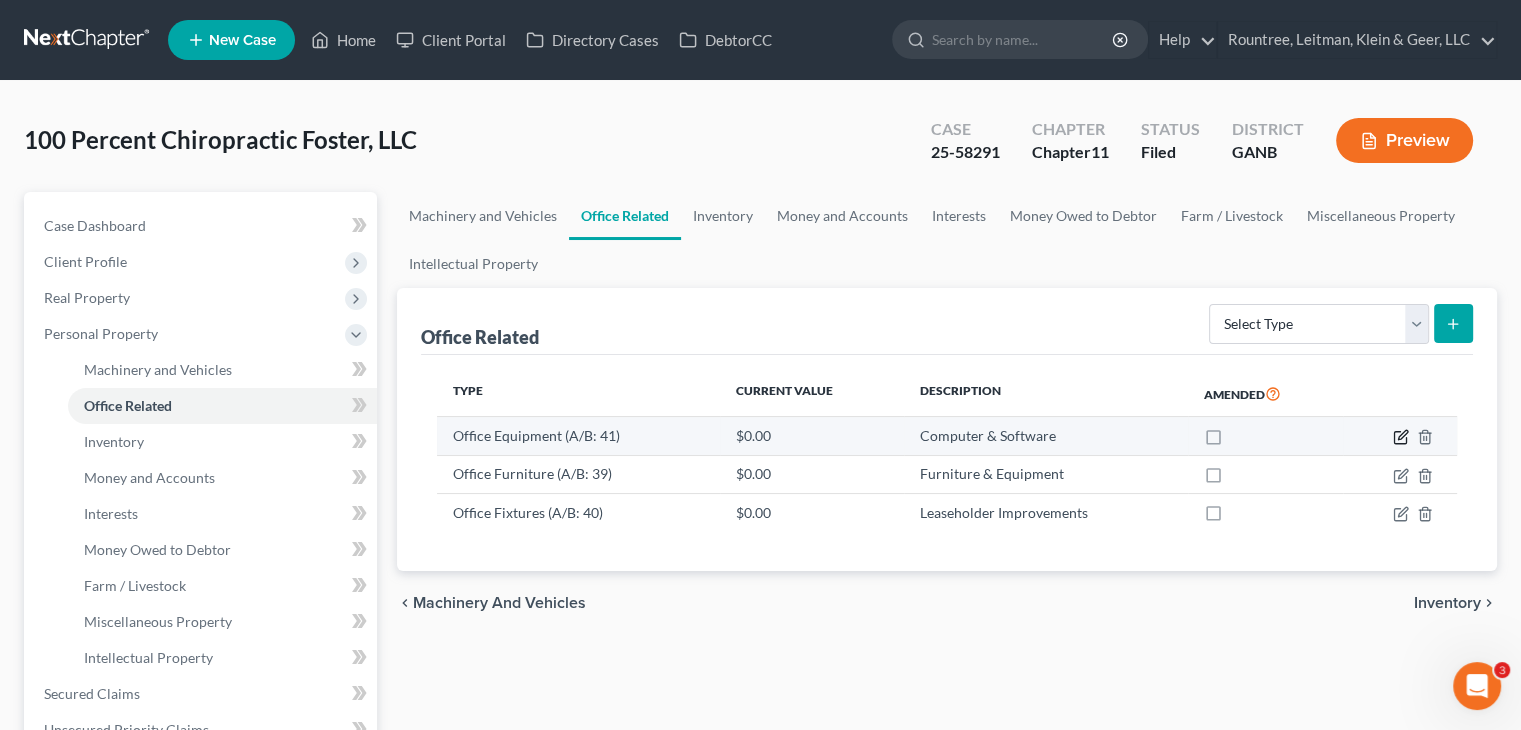 click 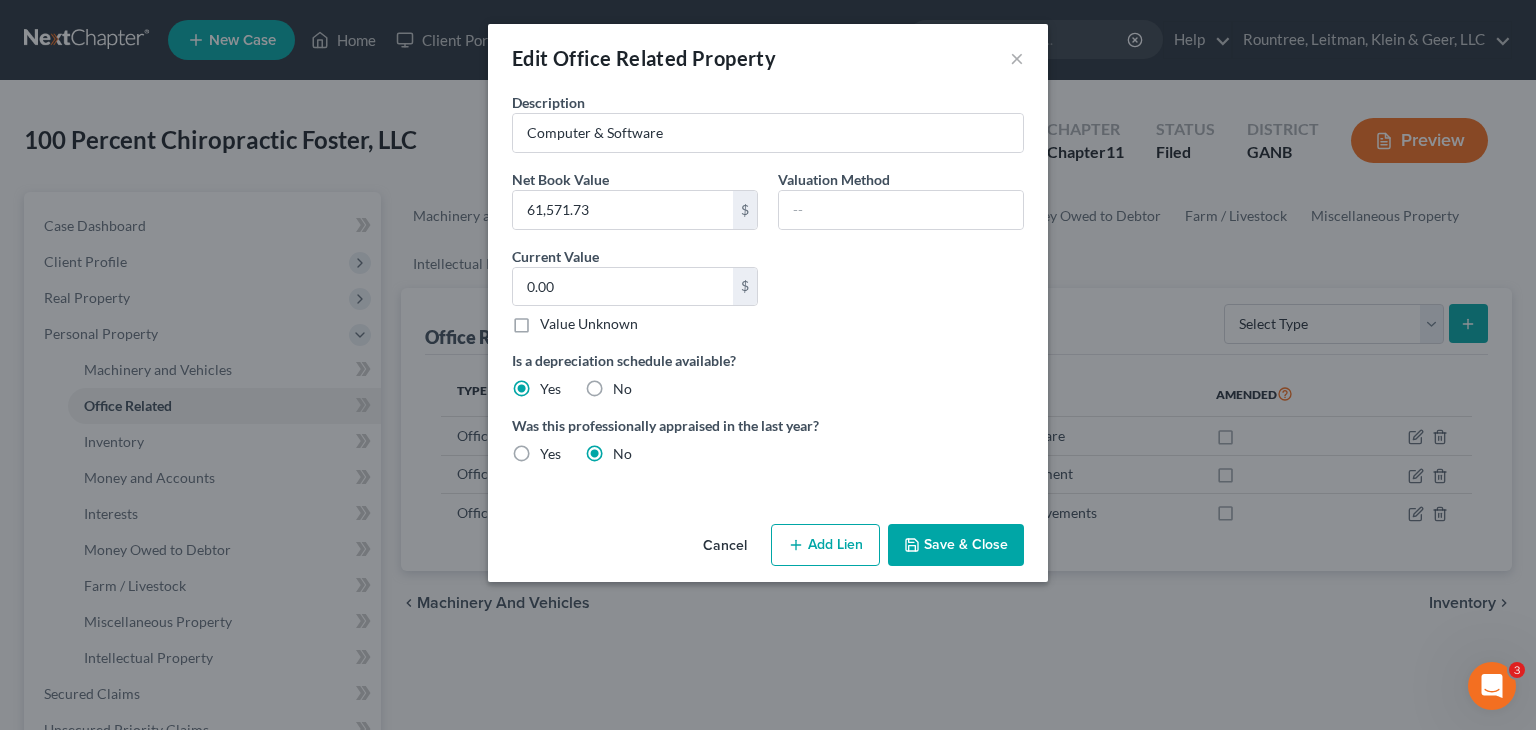 click on "Cancel" at bounding box center (725, 546) 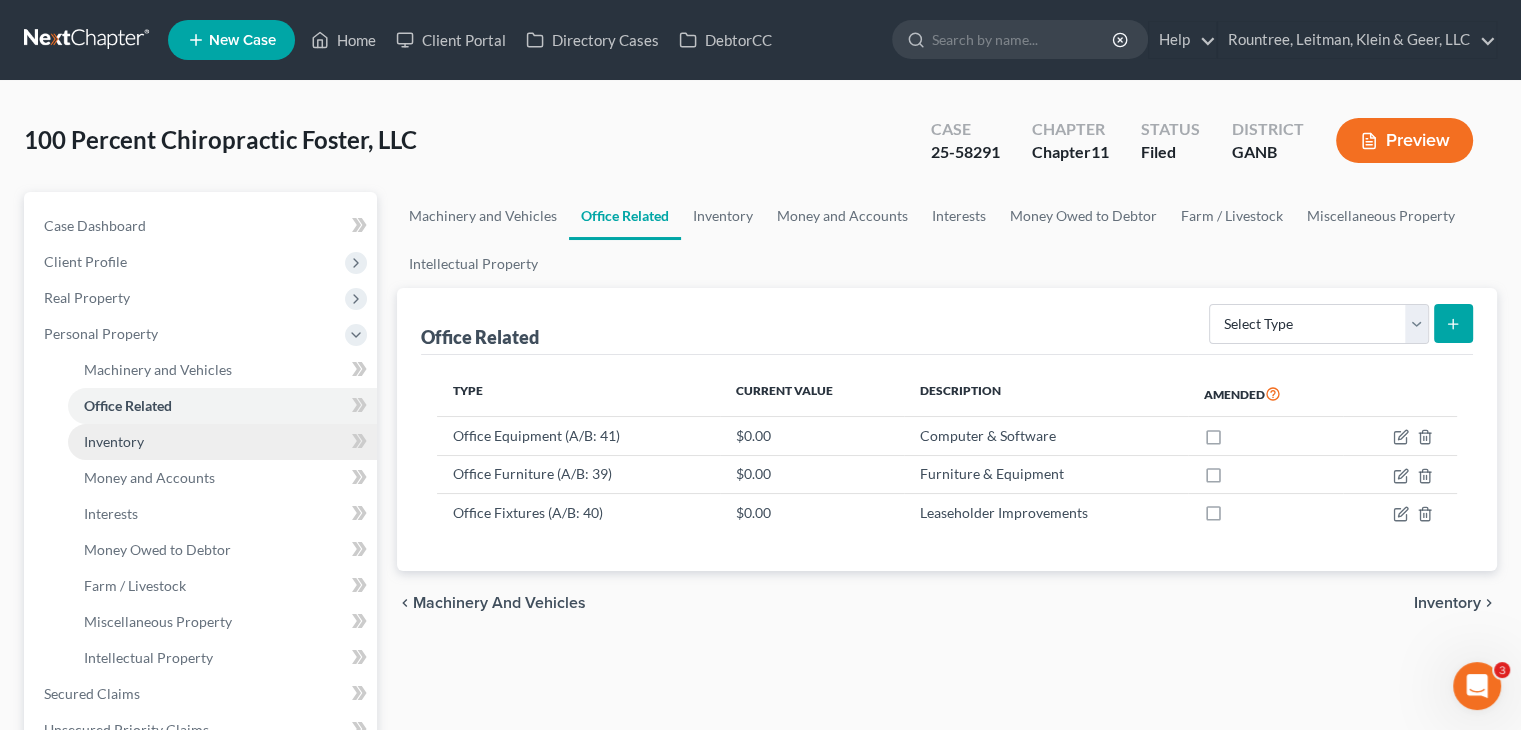 click on "Inventory" at bounding box center [114, 441] 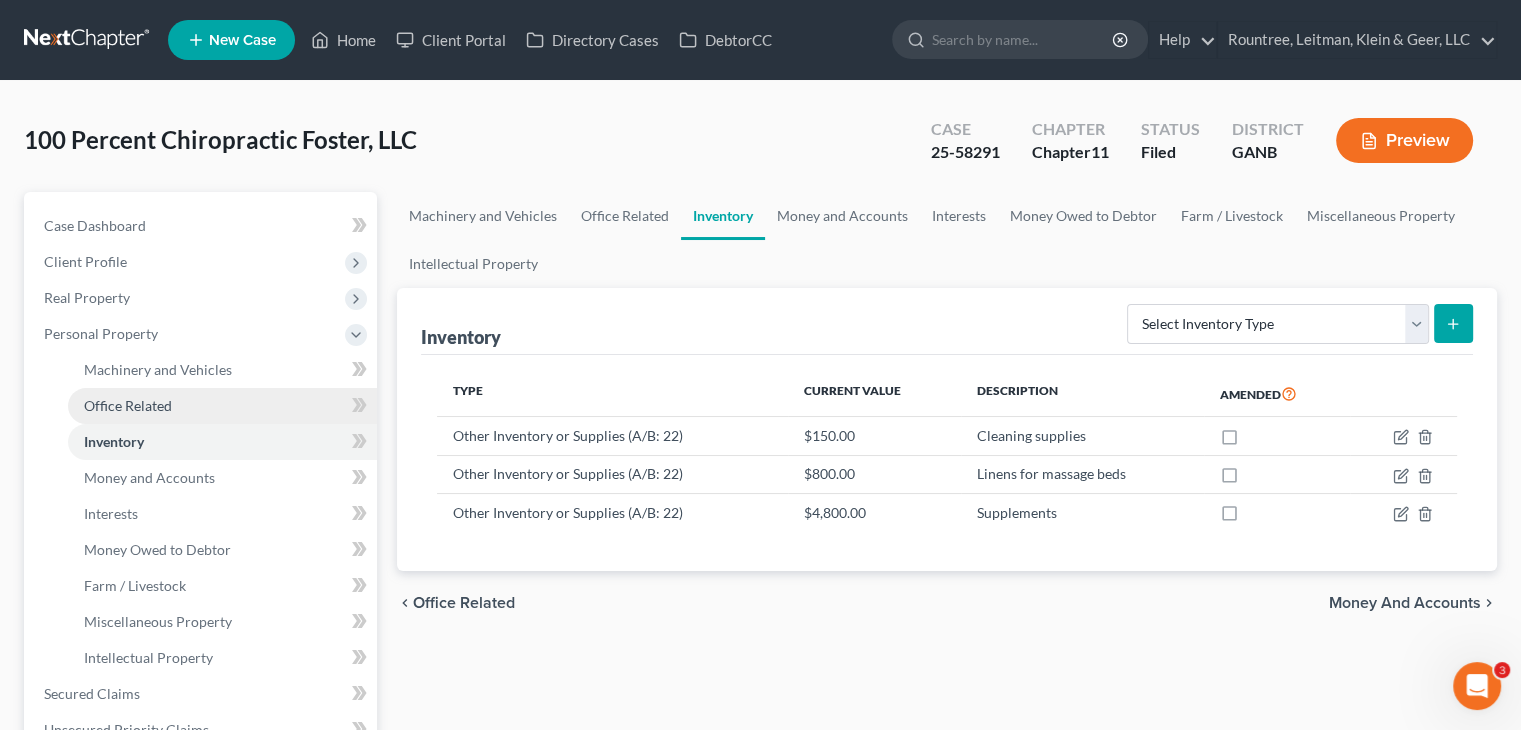 click on "Office Related" at bounding box center [128, 405] 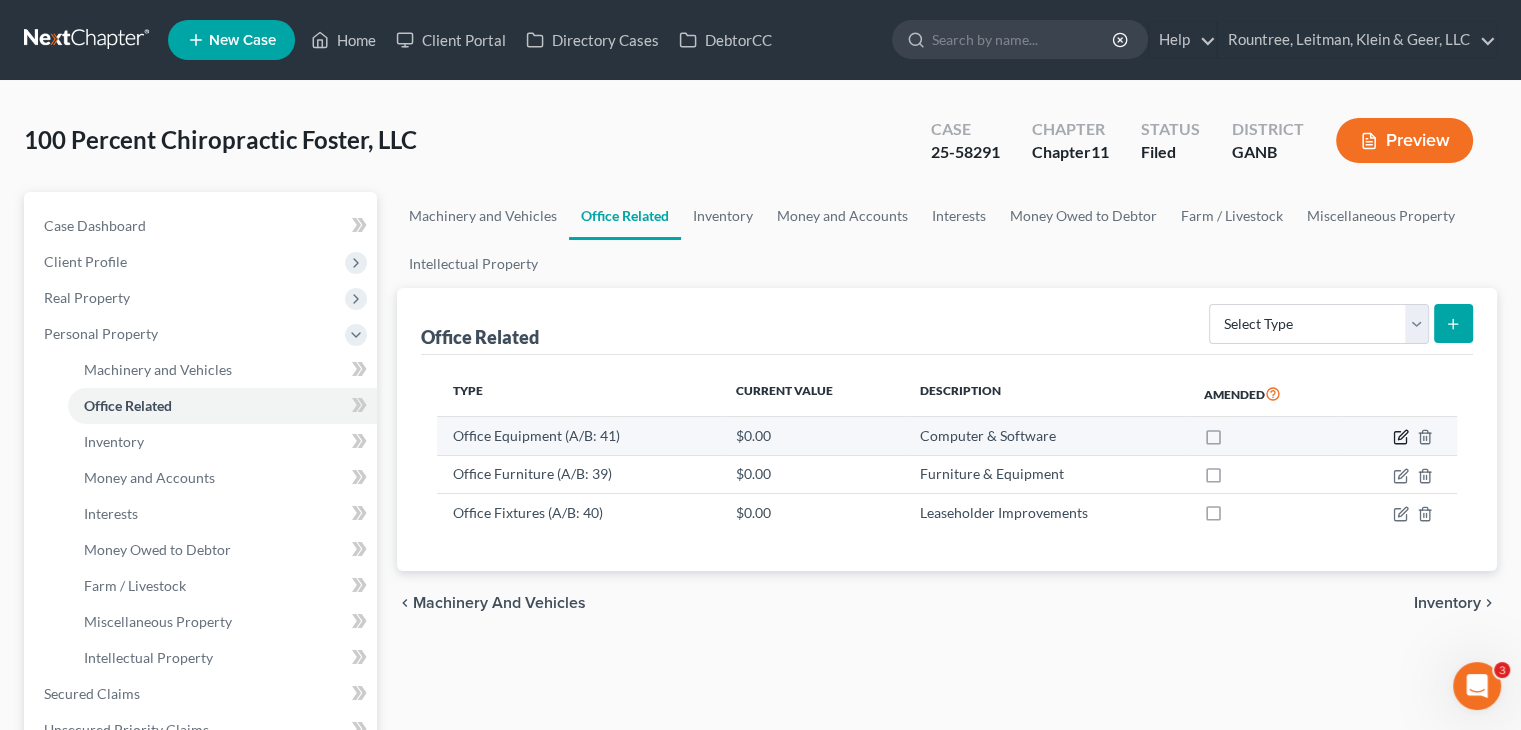 click 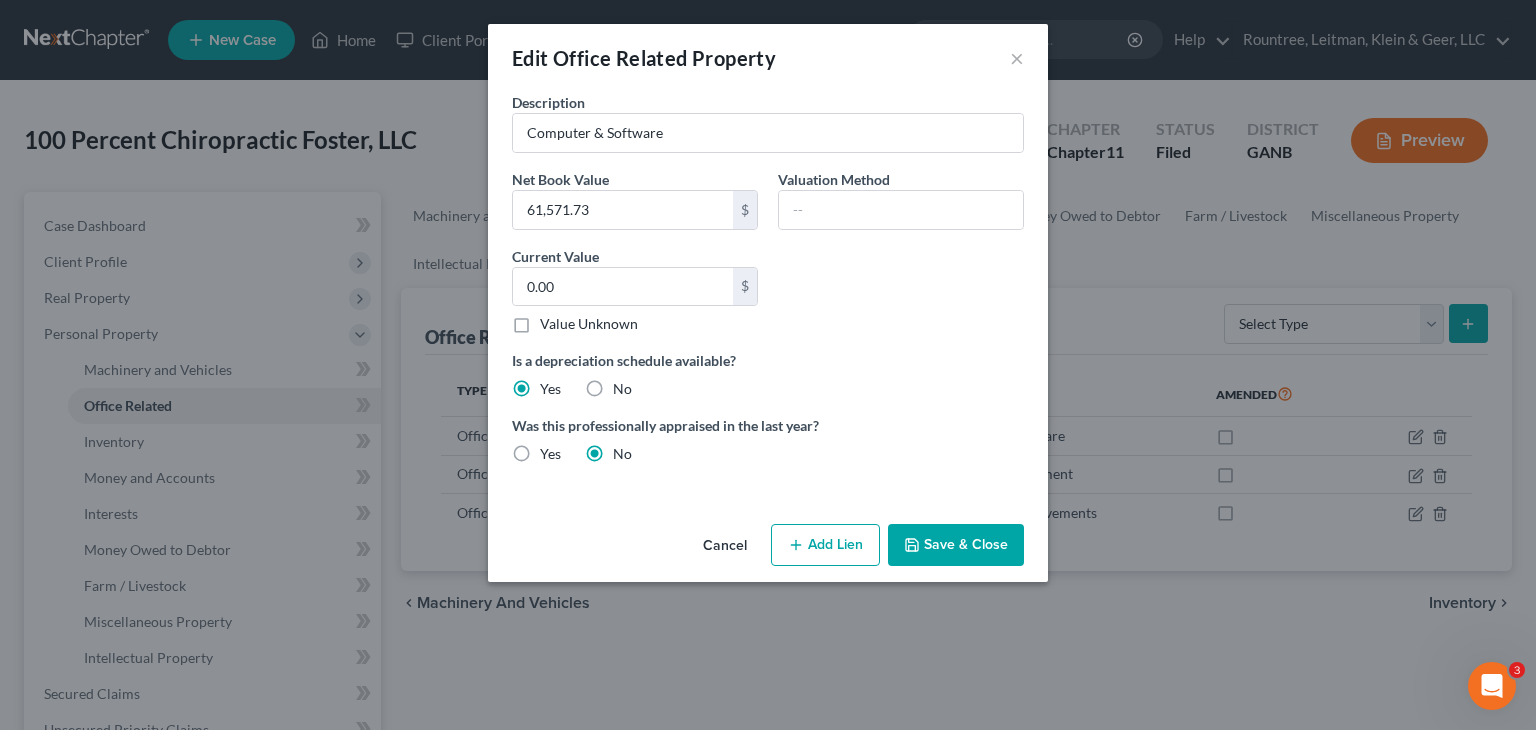 click on "Cancel" at bounding box center [725, 546] 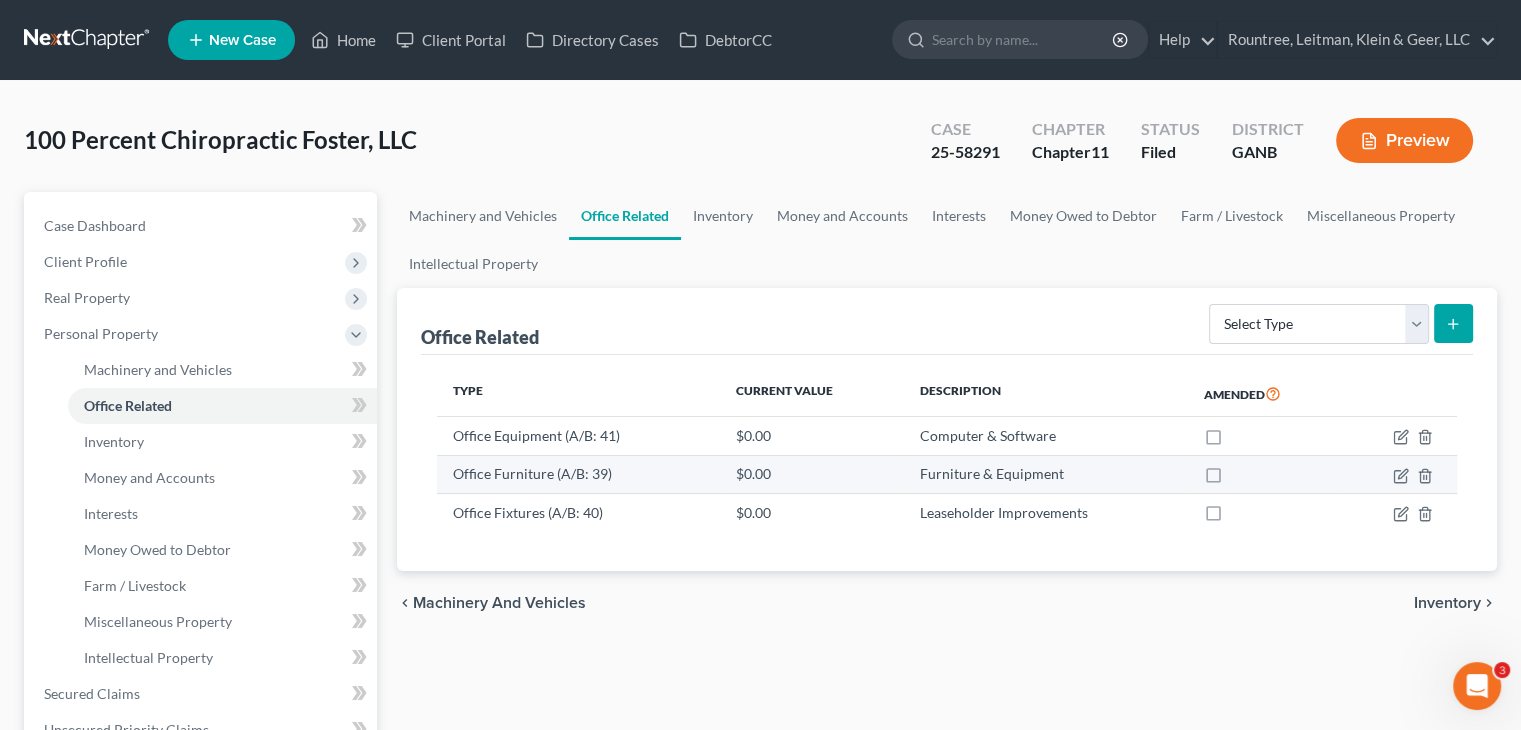 click at bounding box center (1400, 474) 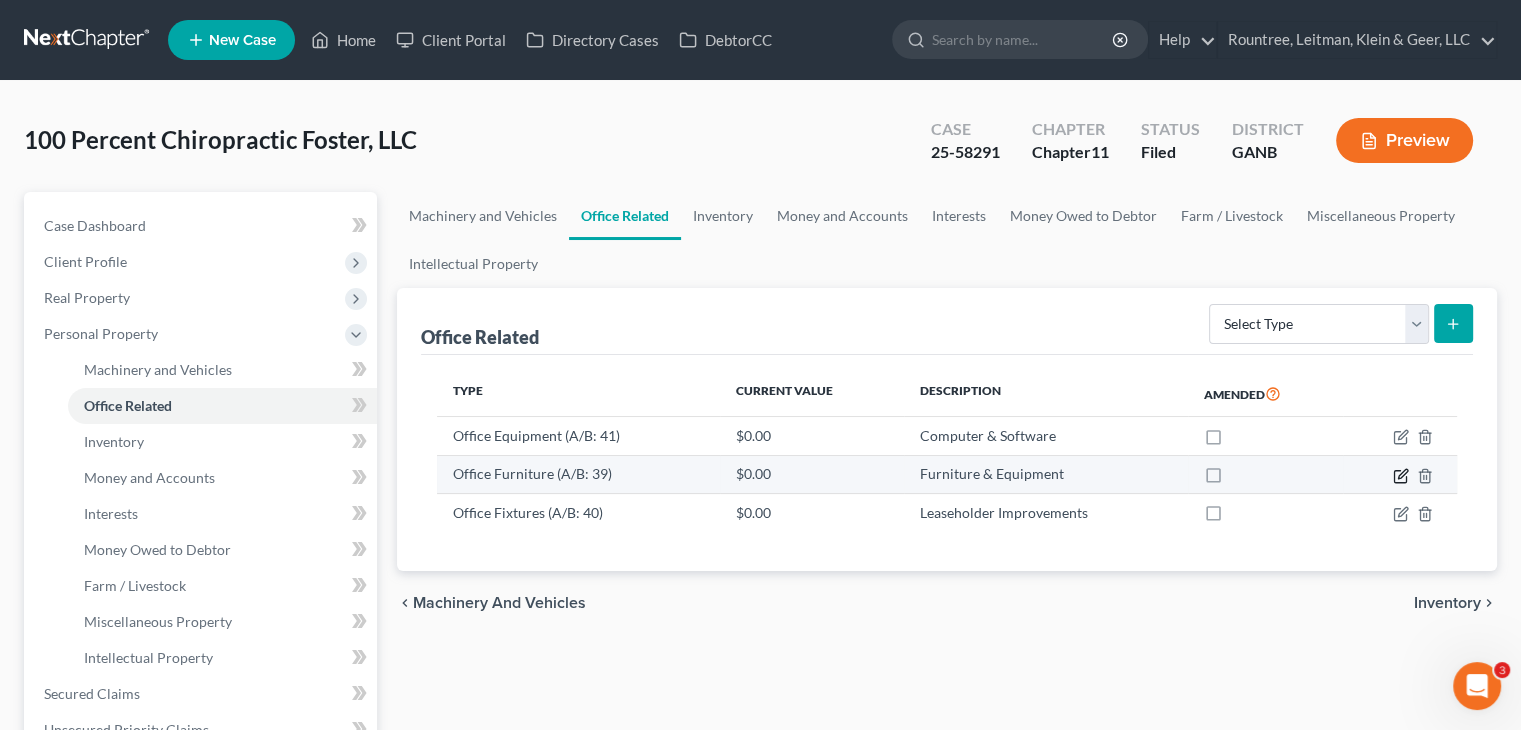 click 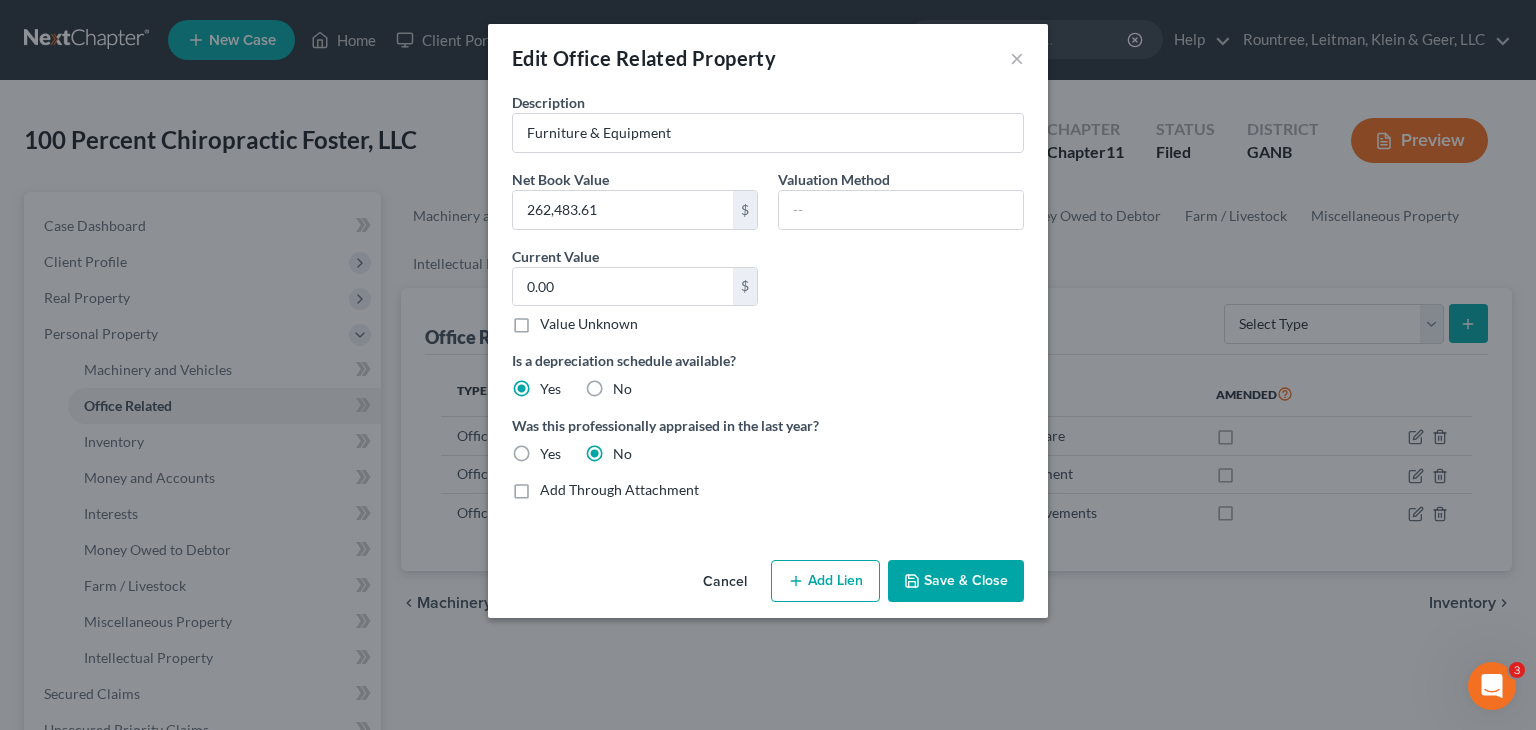 click on "Cancel" at bounding box center (725, 582) 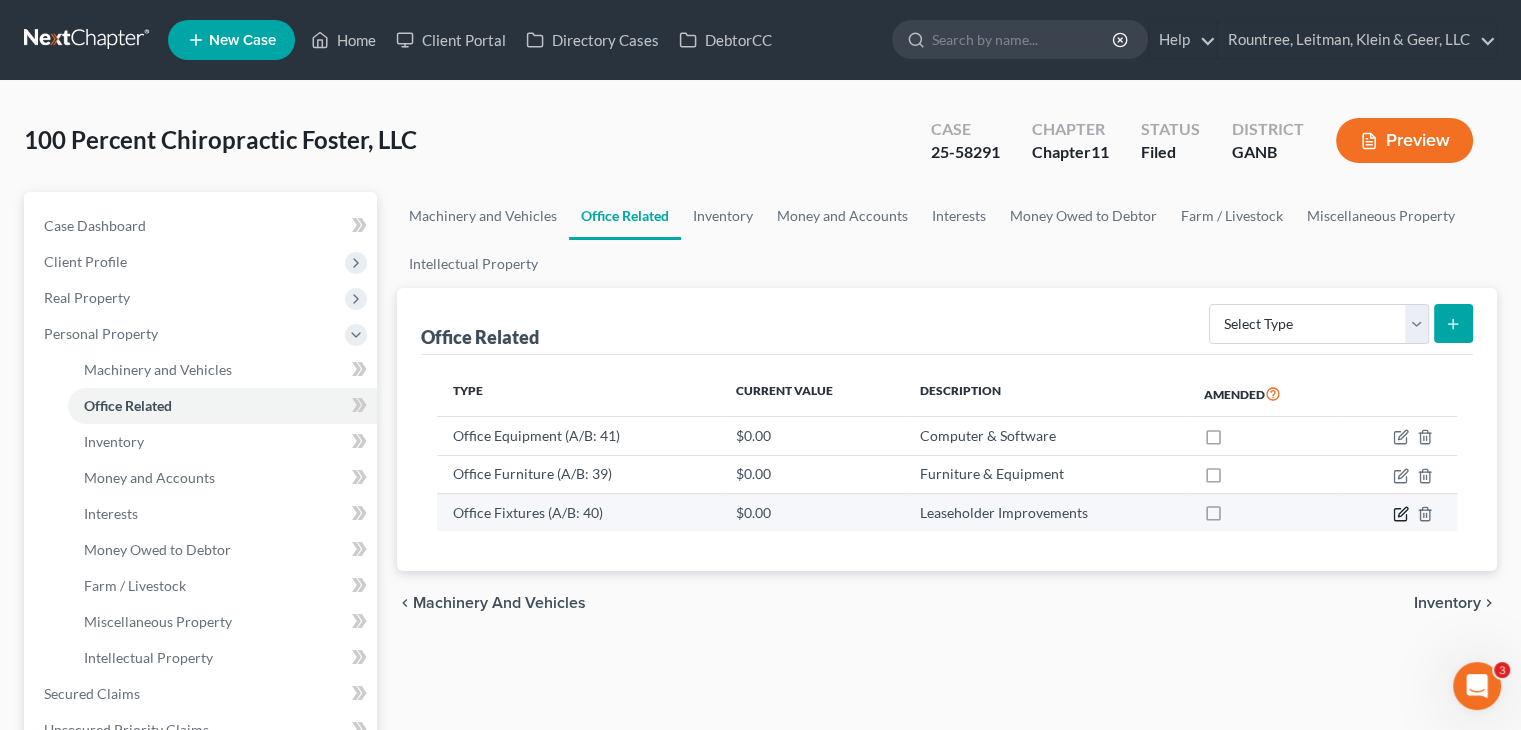 click 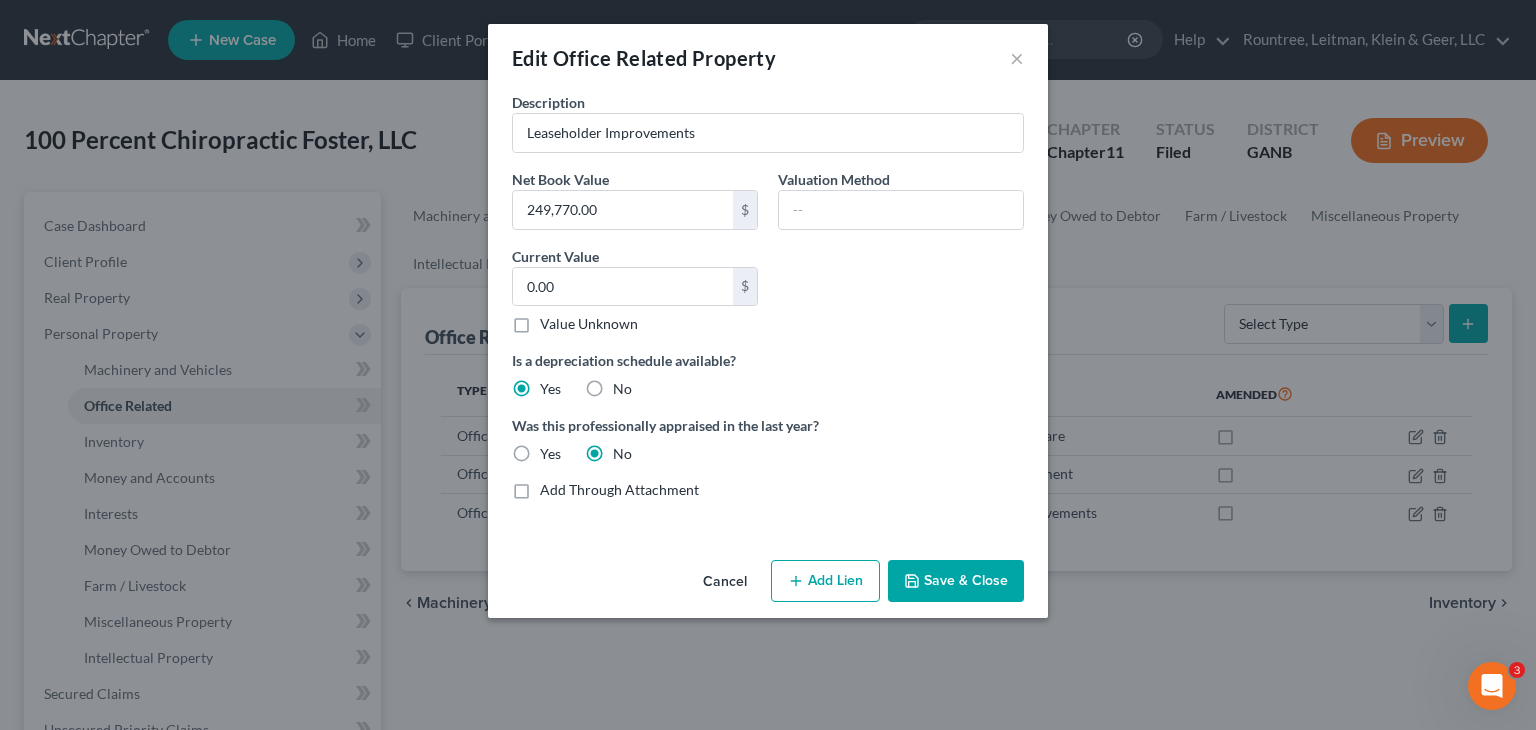 click on "Cancel" at bounding box center [725, 582] 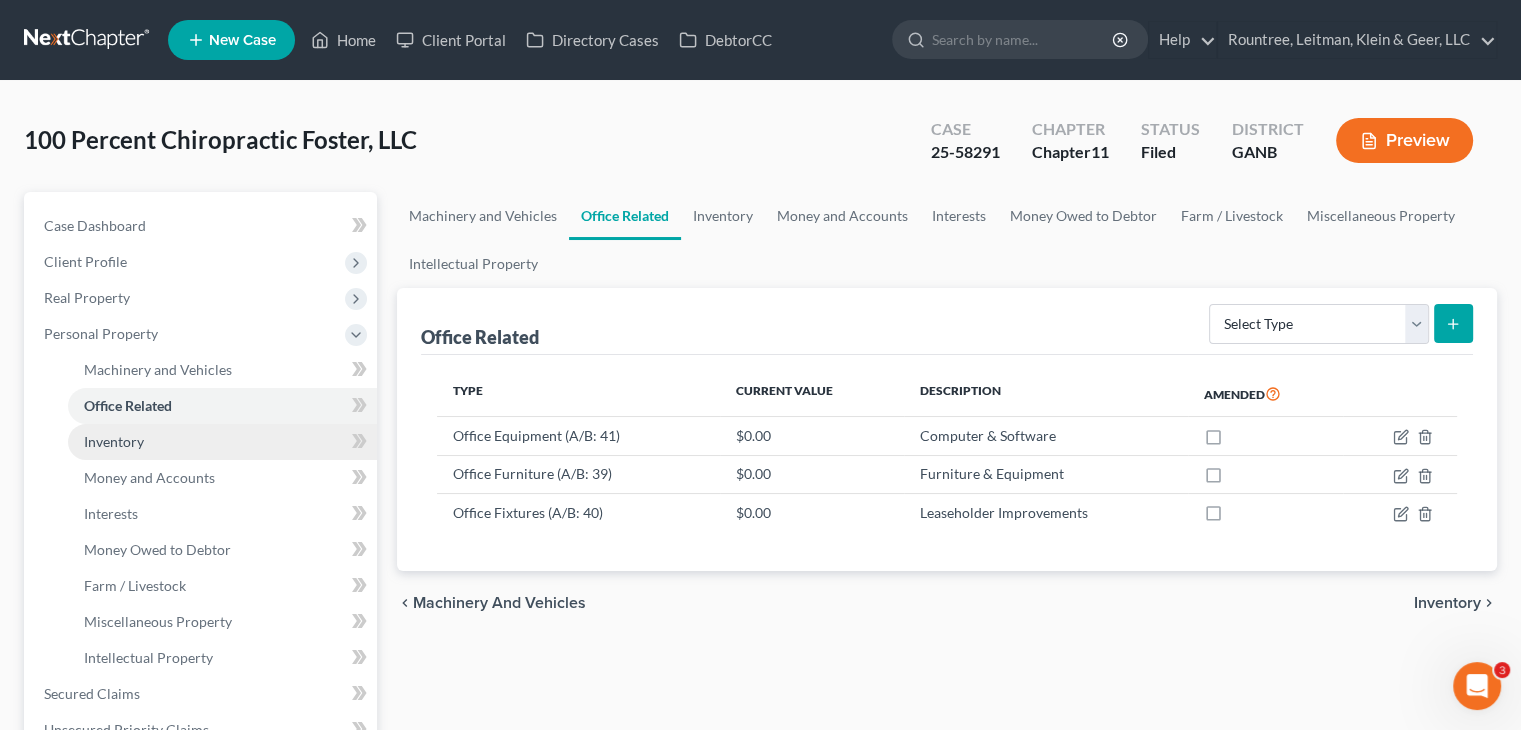 click on "Inventory" at bounding box center [222, 442] 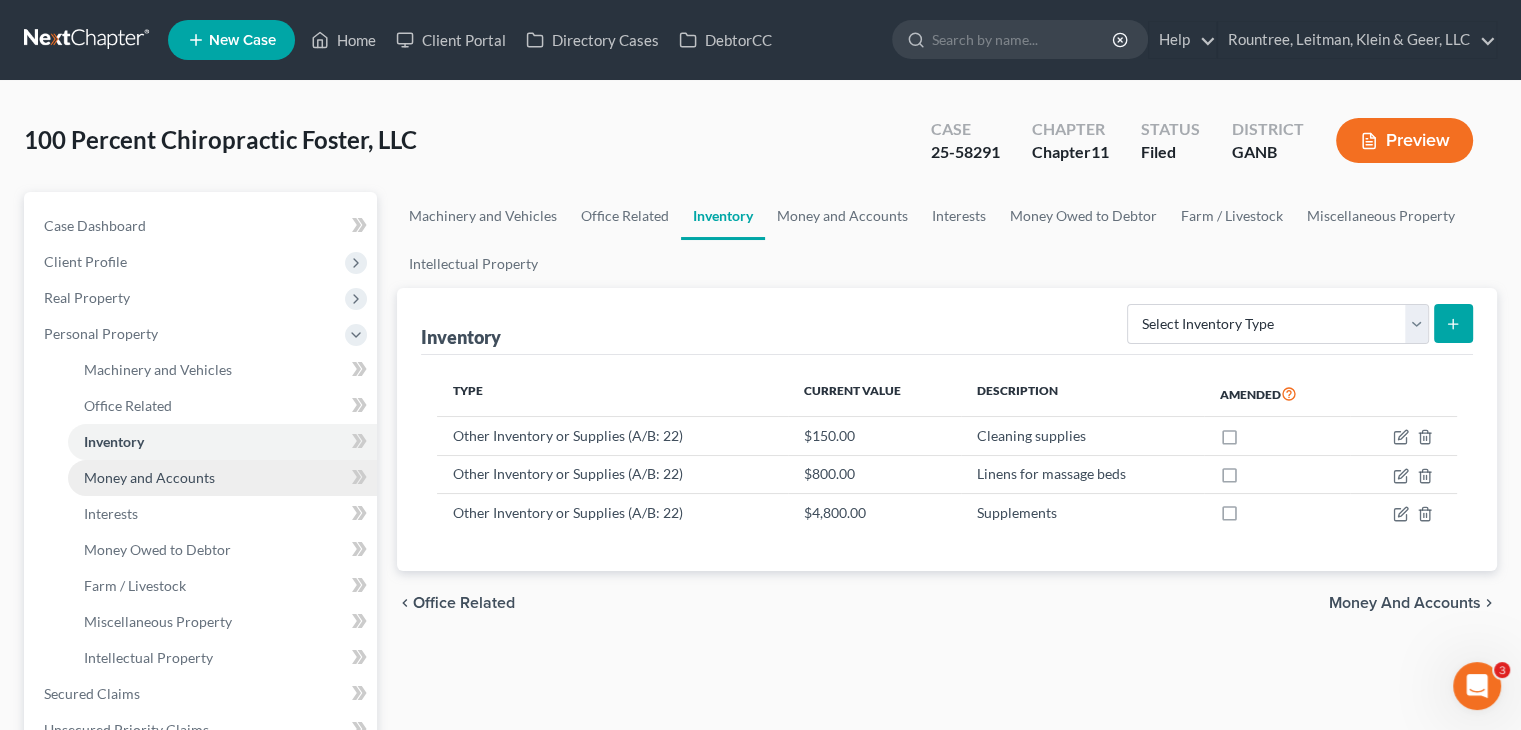 click on "Money and Accounts" at bounding box center [149, 477] 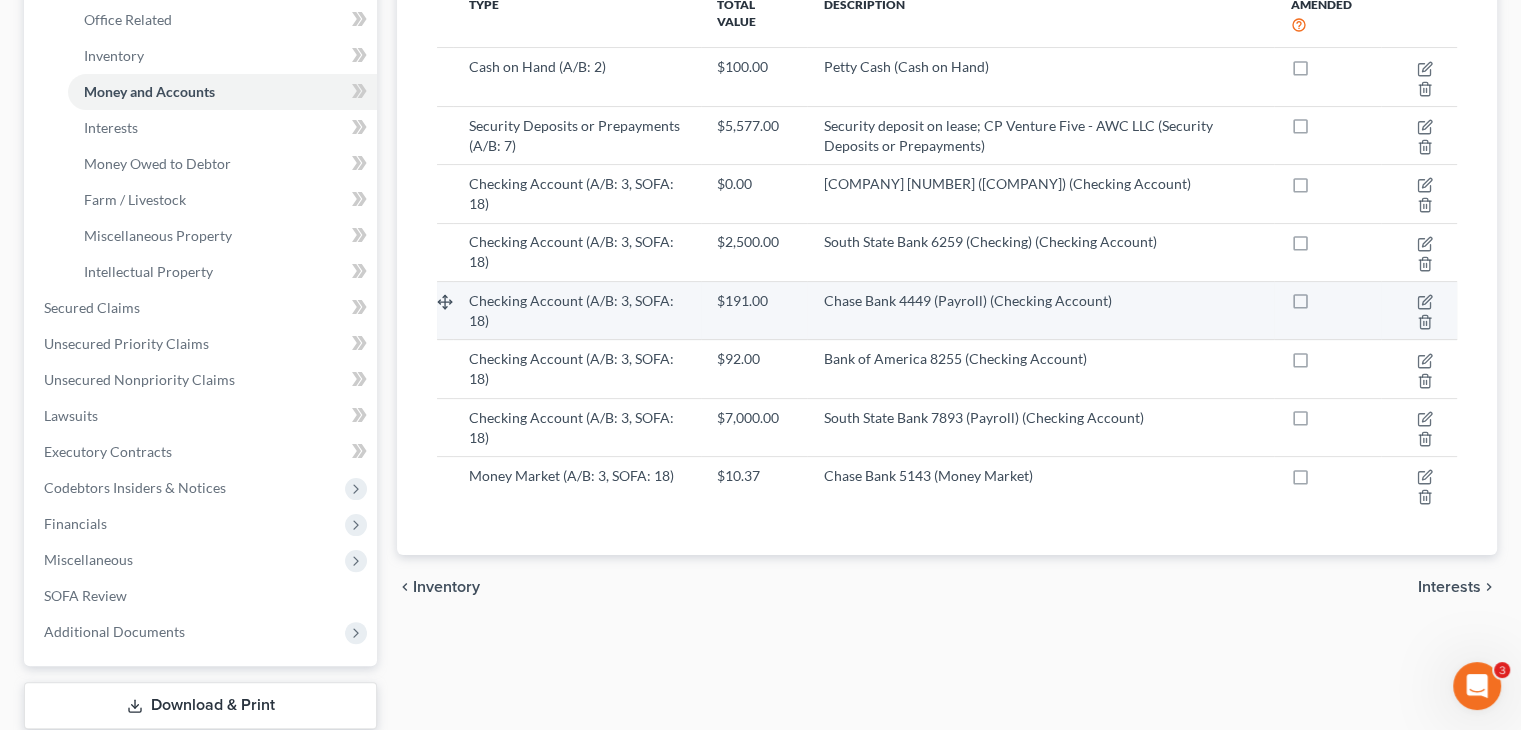 scroll, scrollTop: 400, scrollLeft: 0, axis: vertical 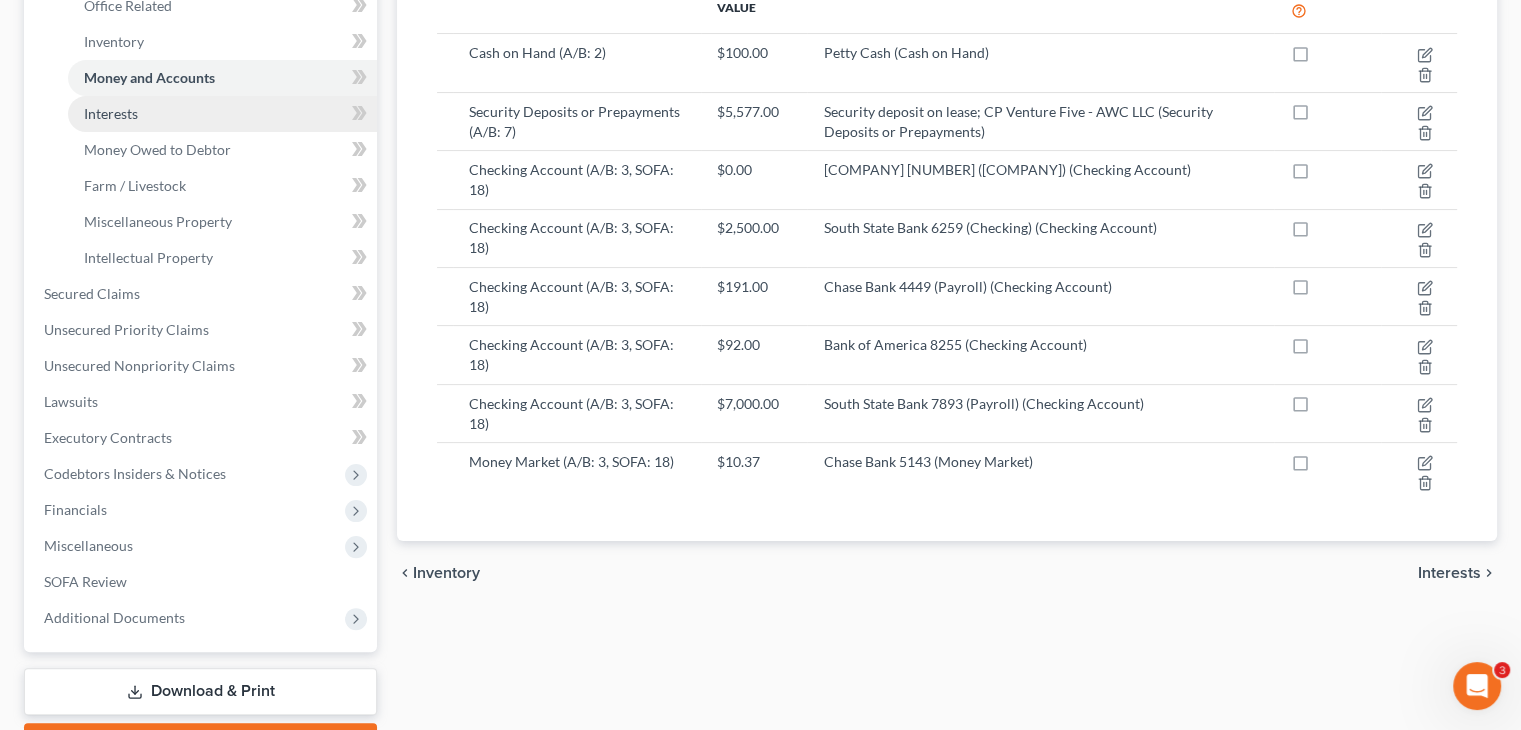 click on "Interests" at bounding box center (222, 114) 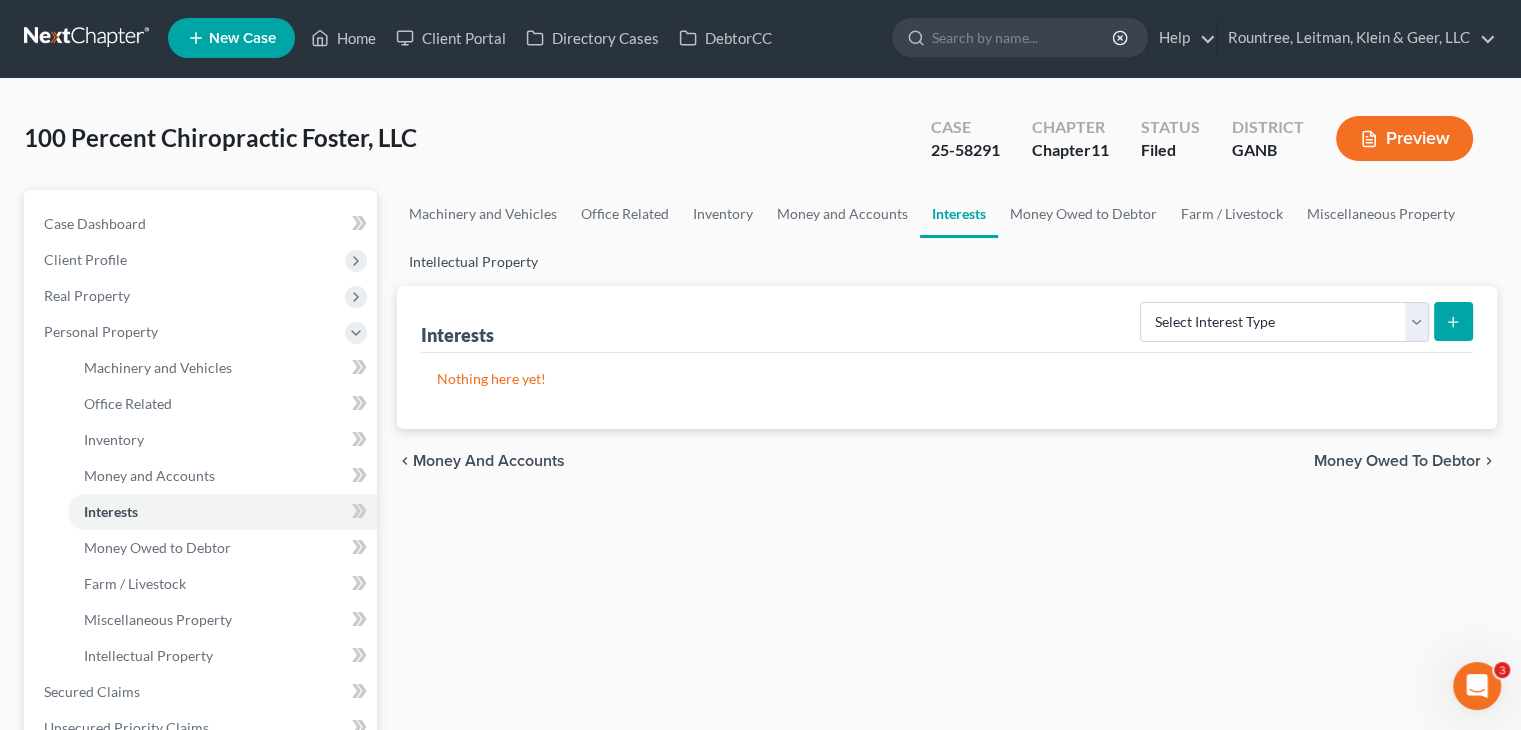 scroll, scrollTop: 0, scrollLeft: 0, axis: both 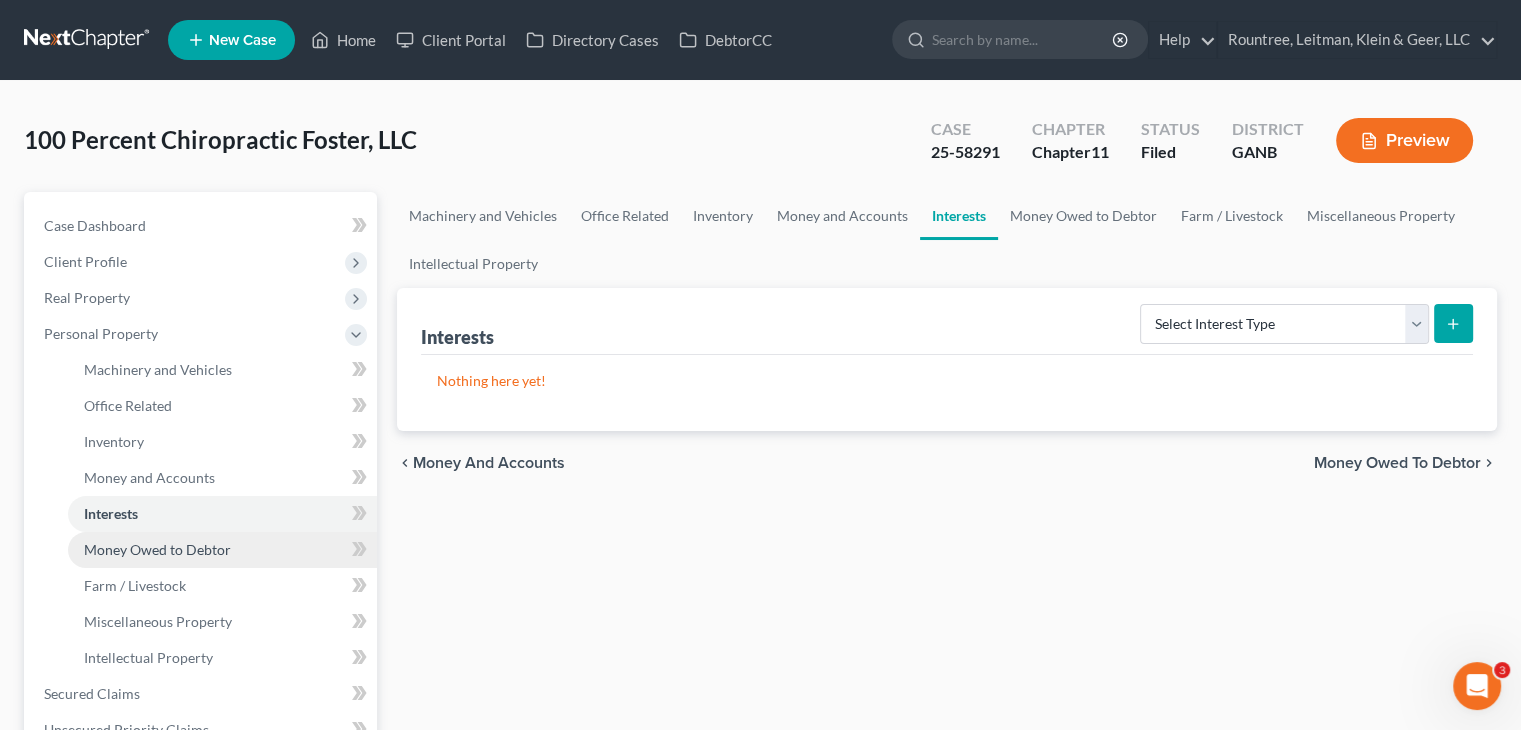 click on "Money Owed to Debtor" at bounding box center [157, 549] 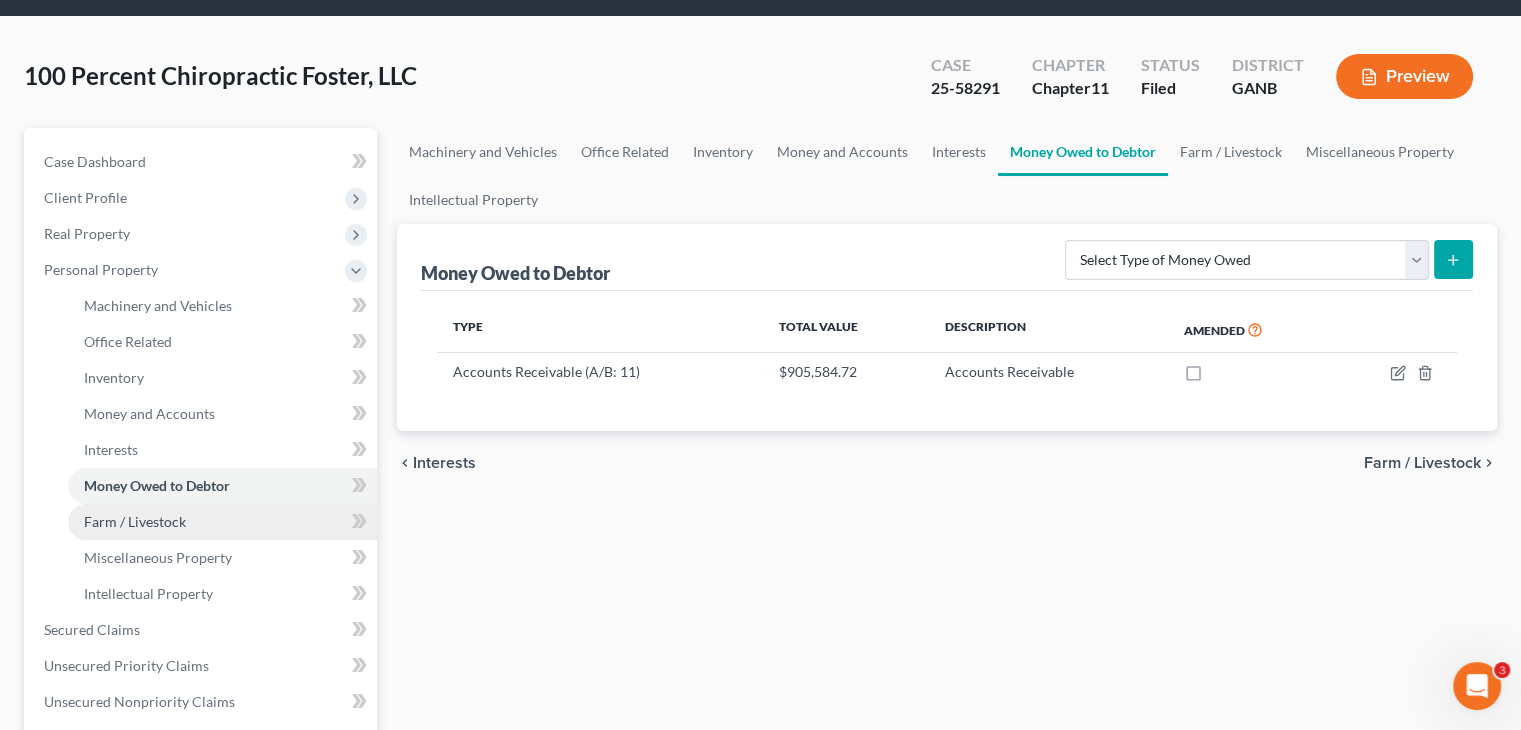 scroll, scrollTop: 200, scrollLeft: 0, axis: vertical 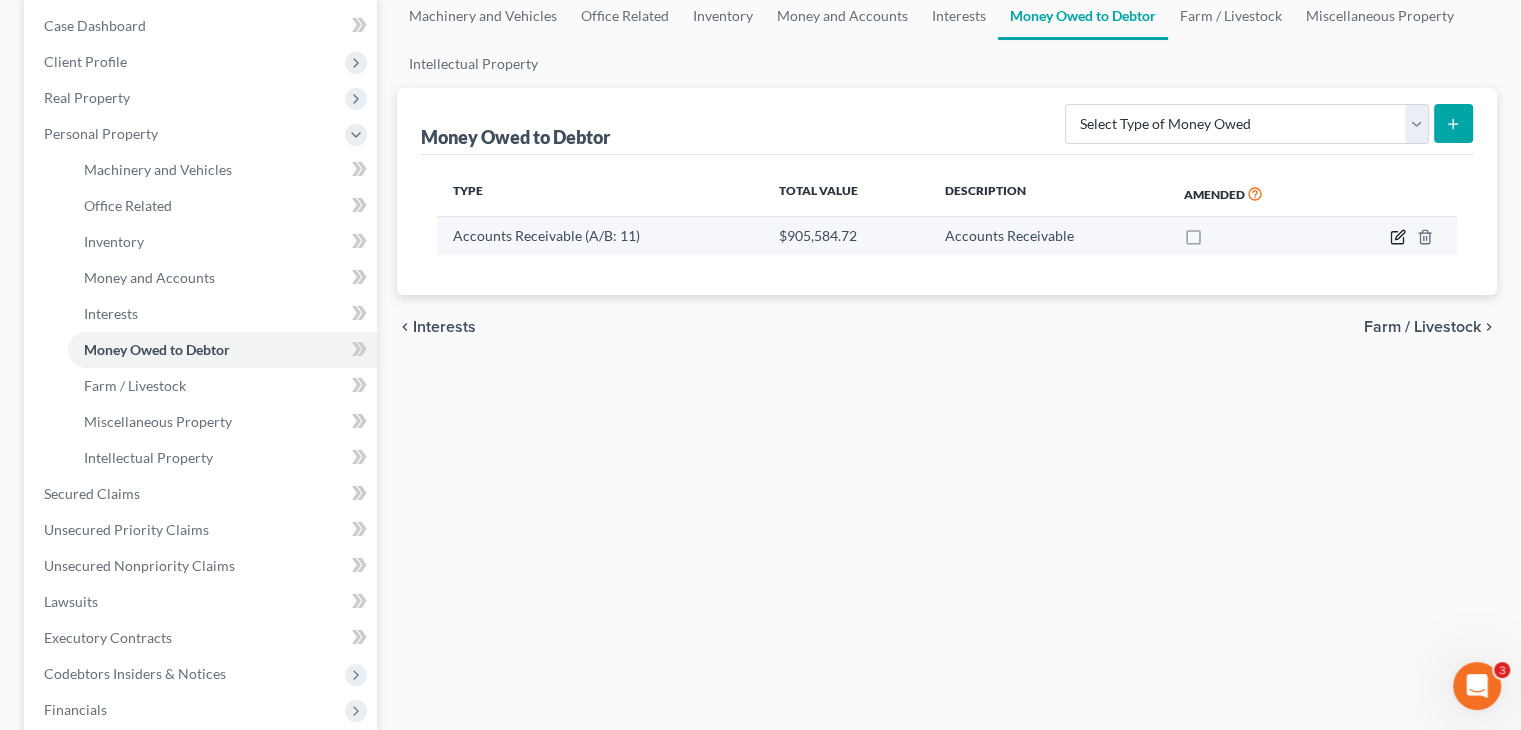 click 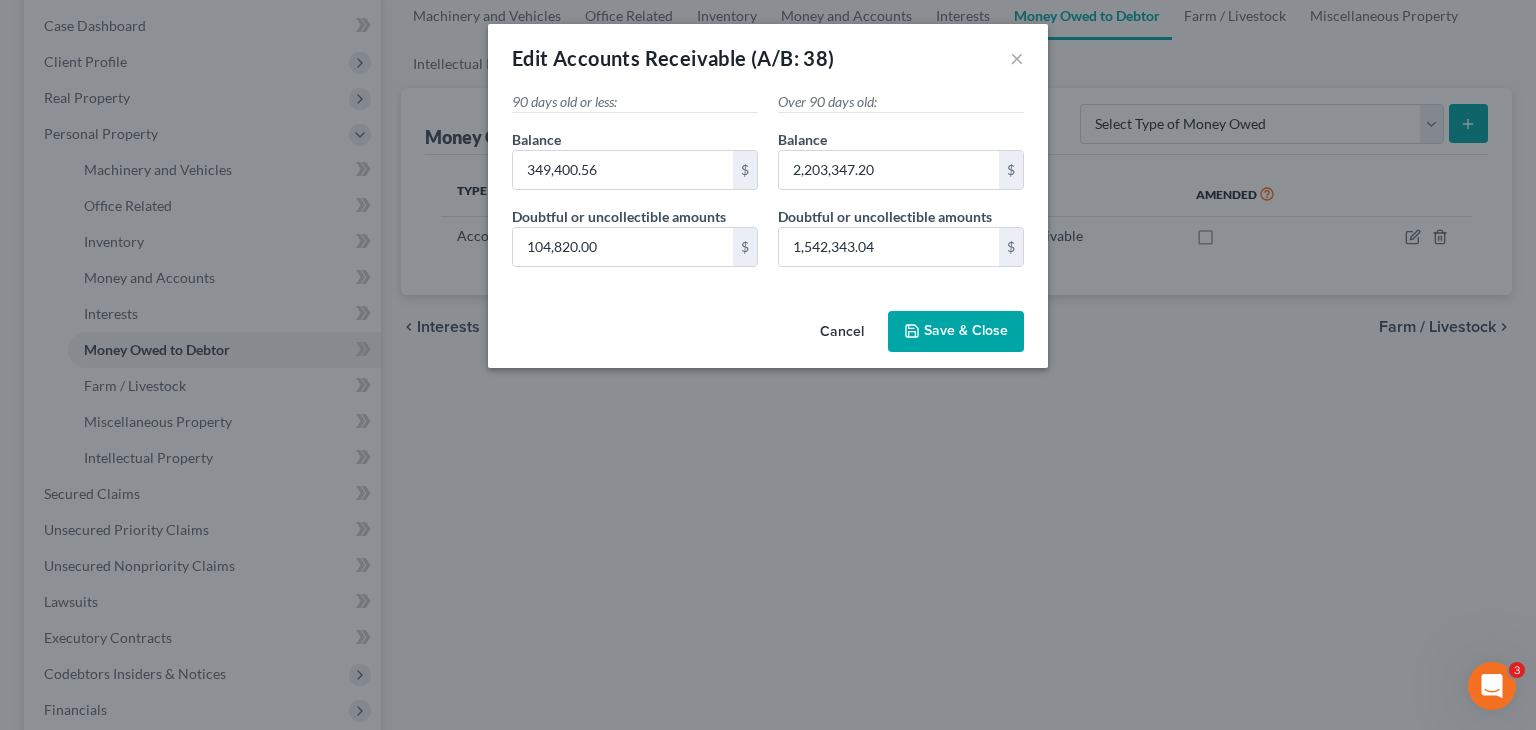 click on "Save & Close" at bounding box center (966, 331) 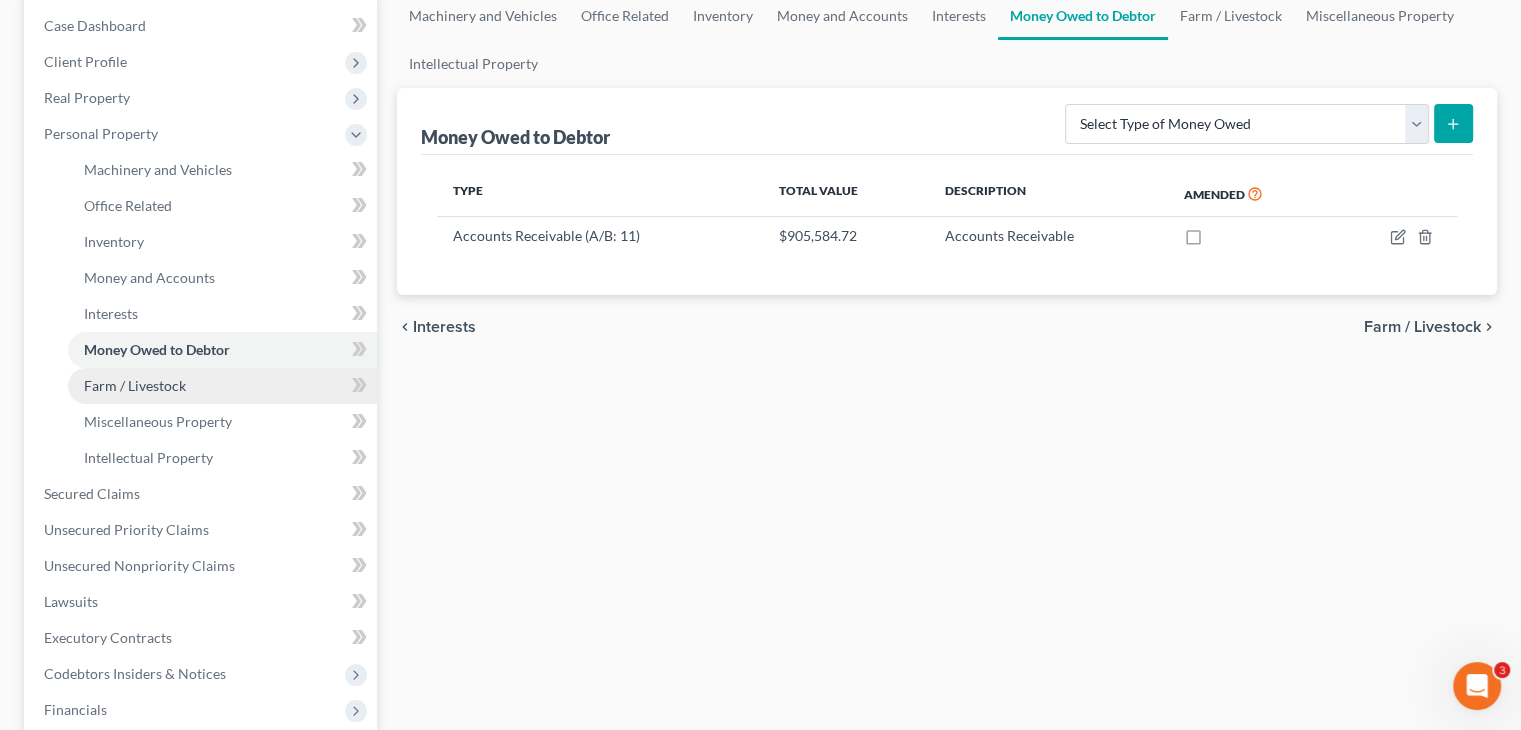 click on "Farm / Livestock" at bounding box center (135, 385) 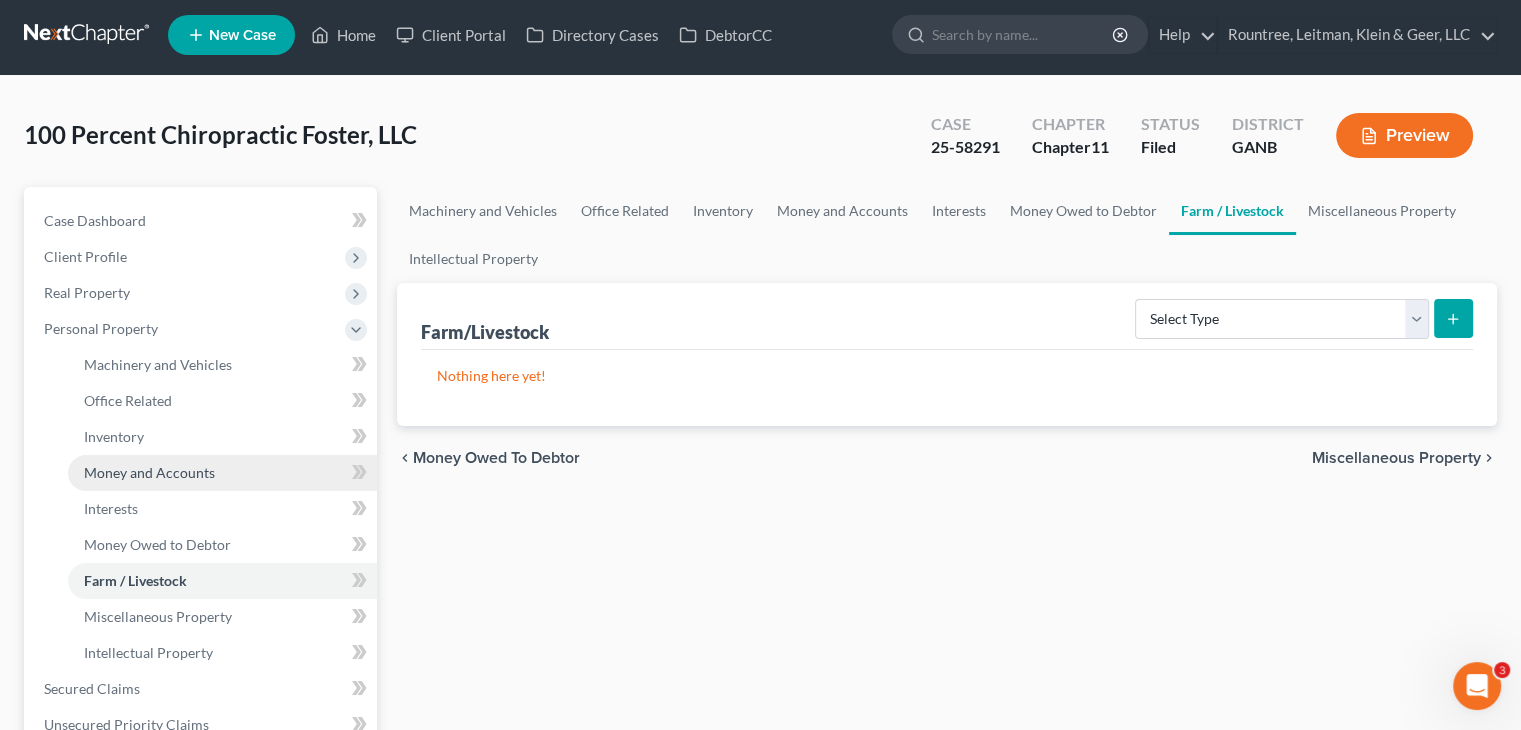 scroll, scrollTop: 0, scrollLeft: 0, axis: both 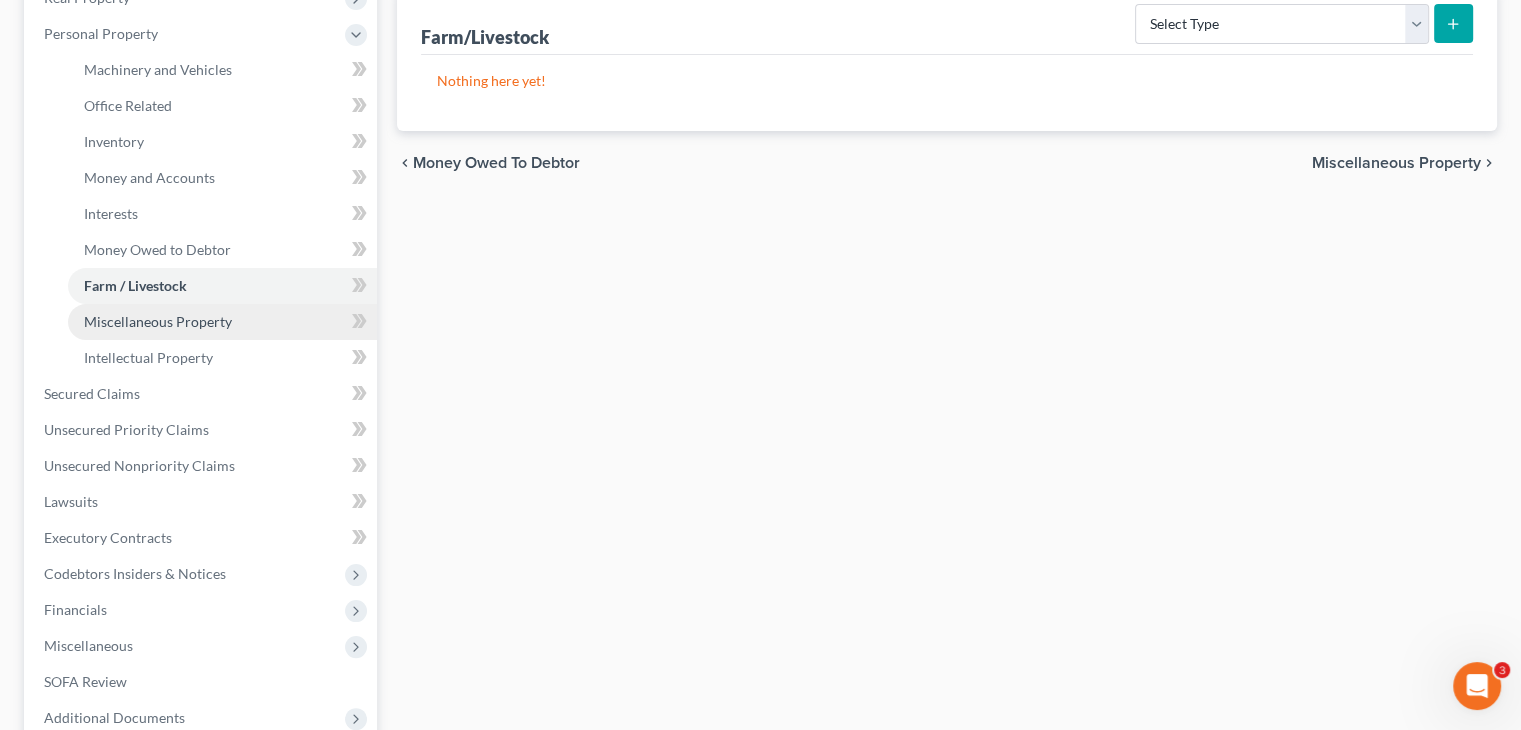 click on "Miscellaneous Property" at bounding box center [158, 321] 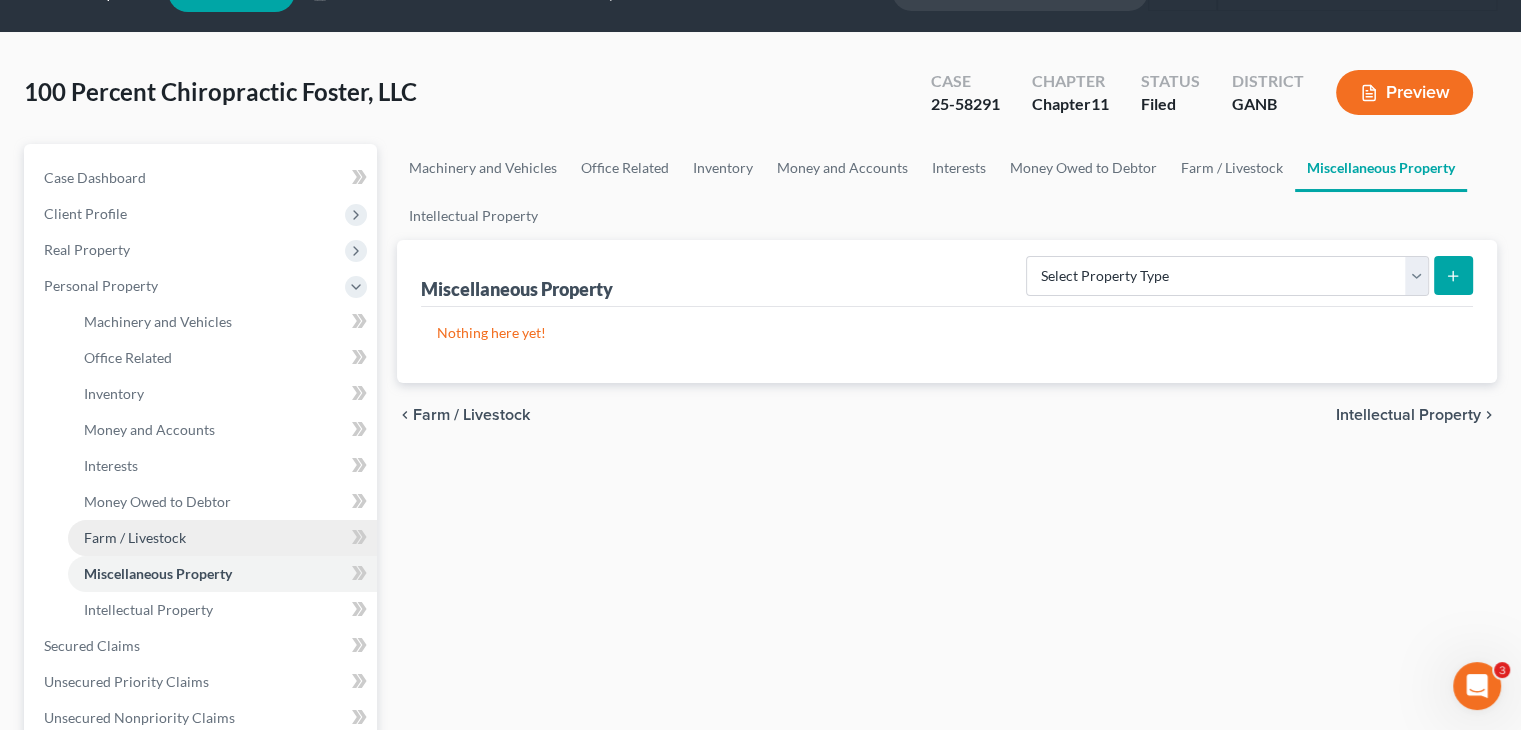 scroll, scrollTop: 0, scrollLeft: 0, axis: both 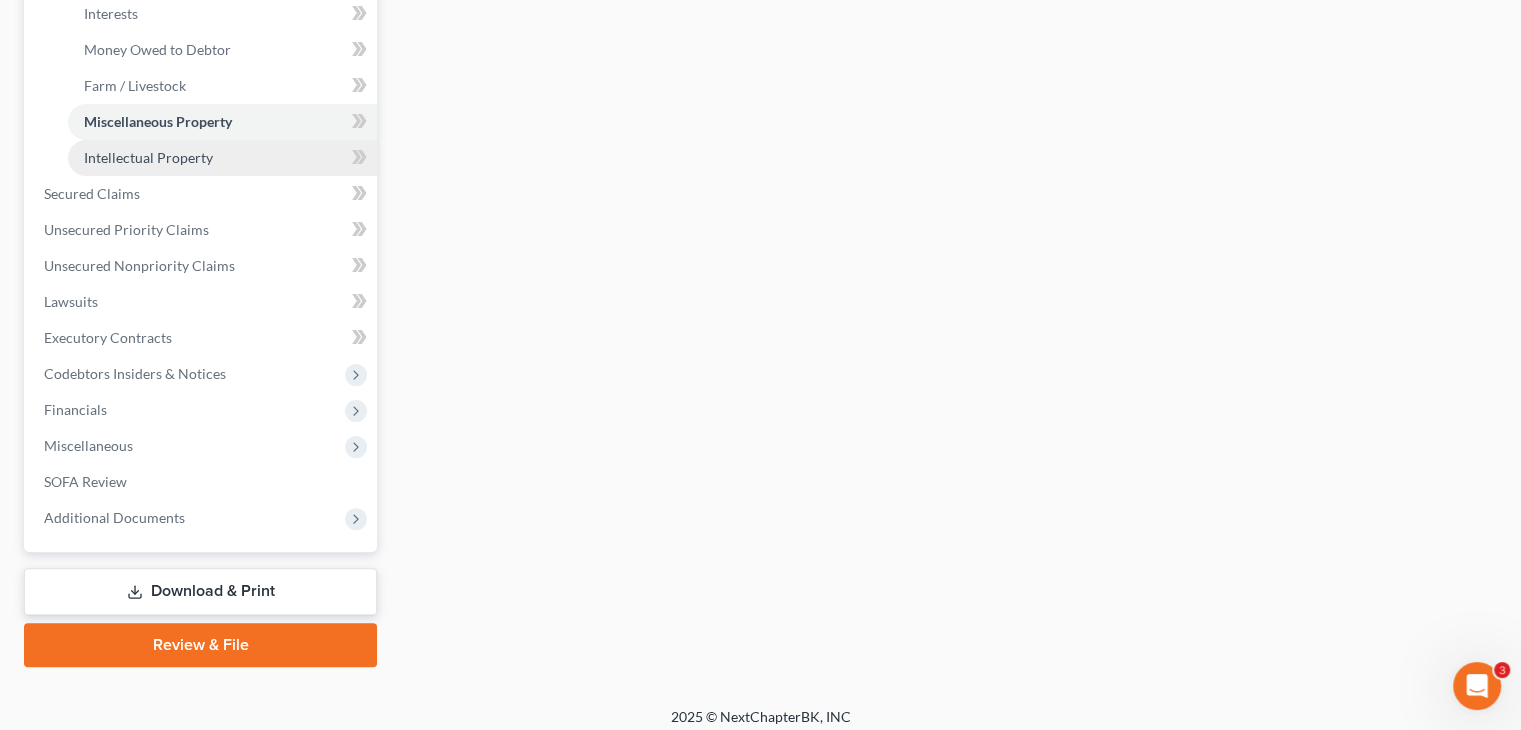 click on "Intellectual Property" at bounding box center (148, 157) 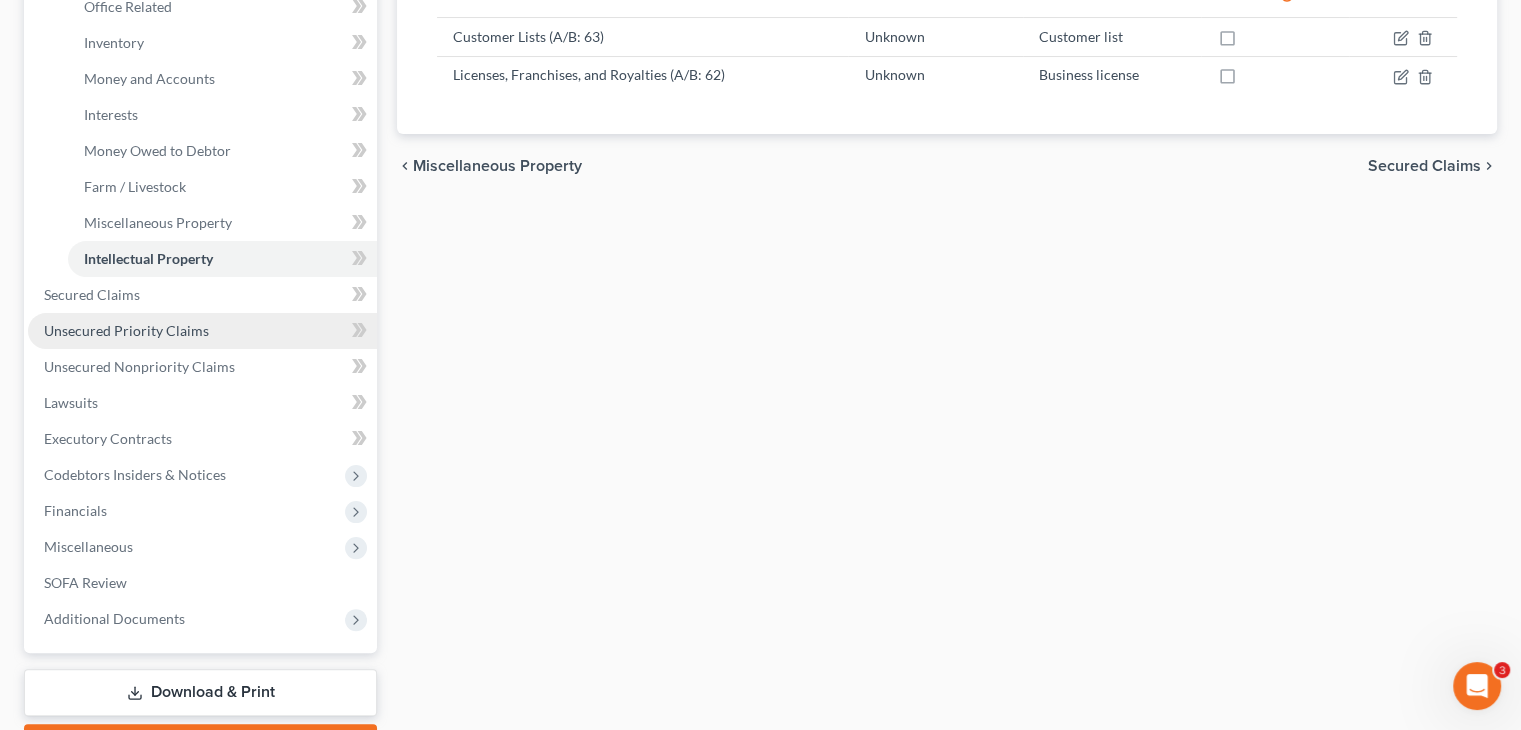scroll, scrollTop: 400, scrollLeft: 0, axis: vertical 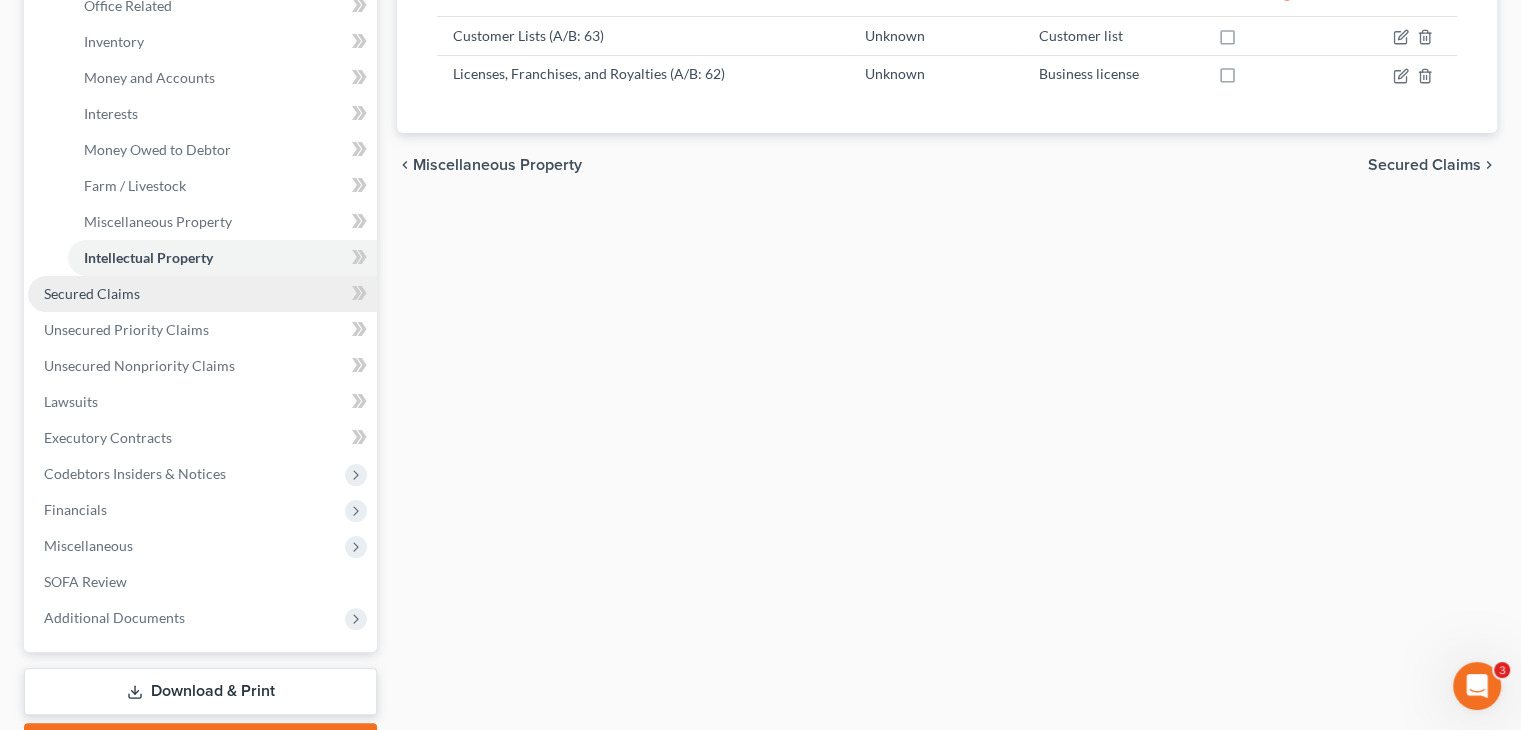click on "Secured Claims" at bounding box center (92, 293) 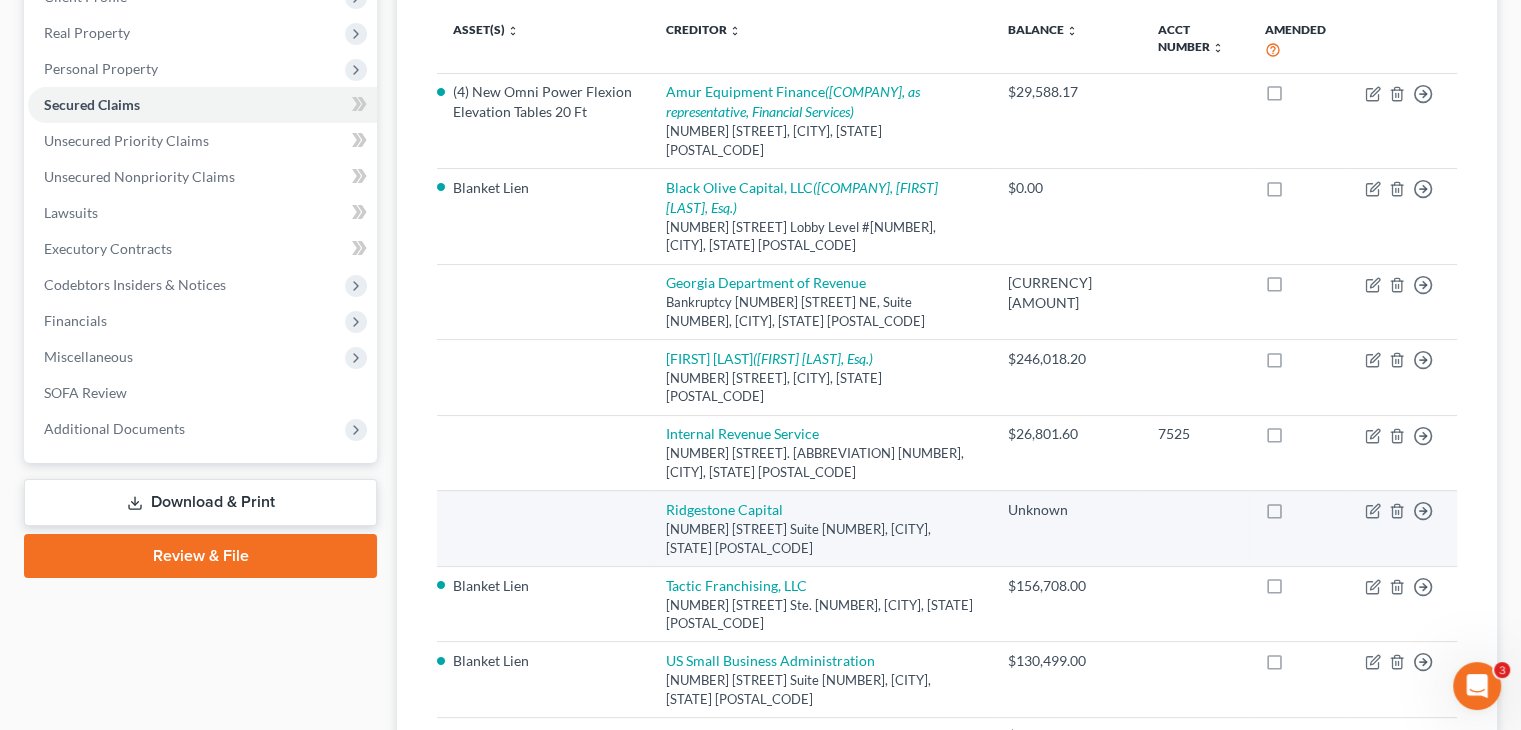 scroll, scrollTop: 300, scrollLeft: 0, axis: vertical 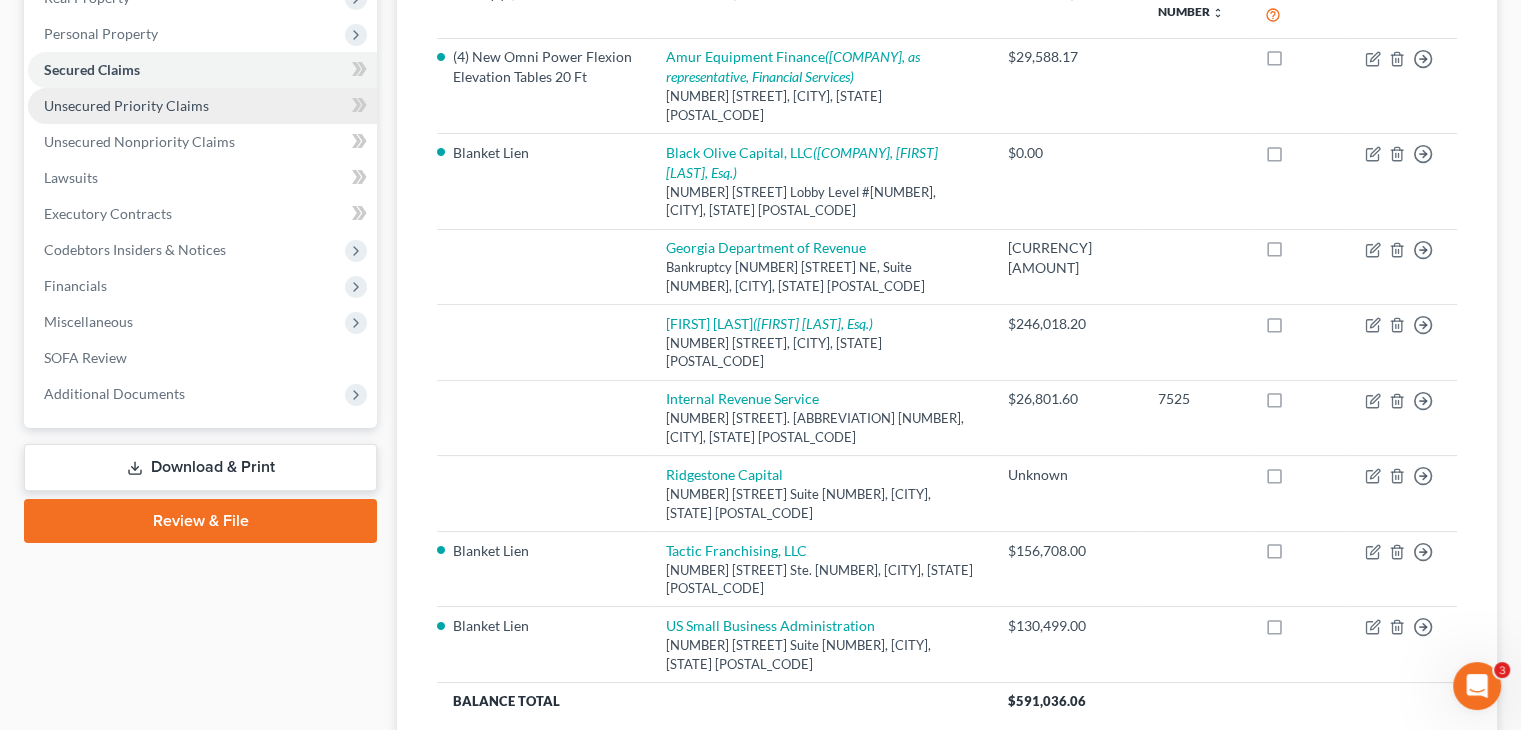 click on "Unsecured Priority Claims" at bounding box center [126, 105] 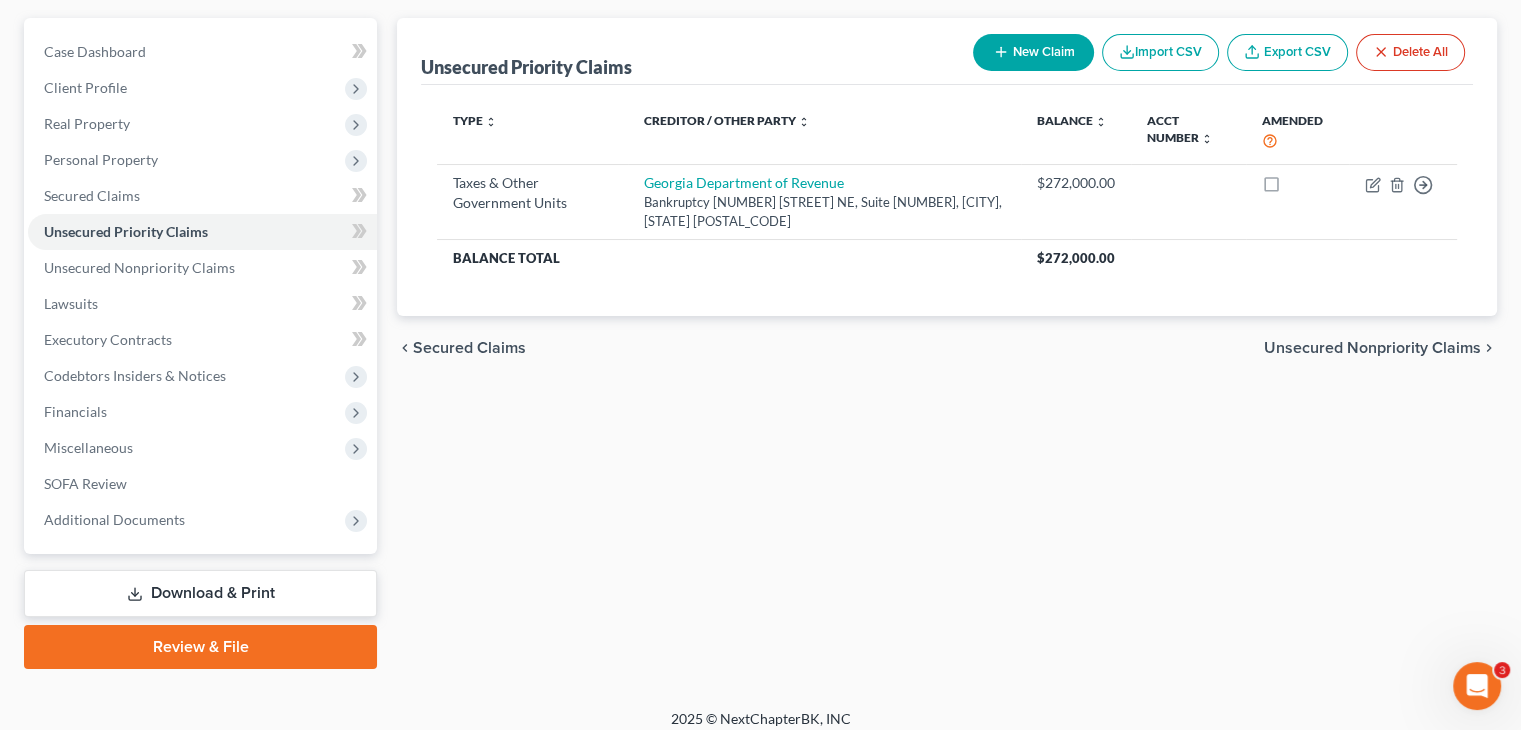 scroll, scrollTop: 188, scrollLeft: 0, axis: vertical 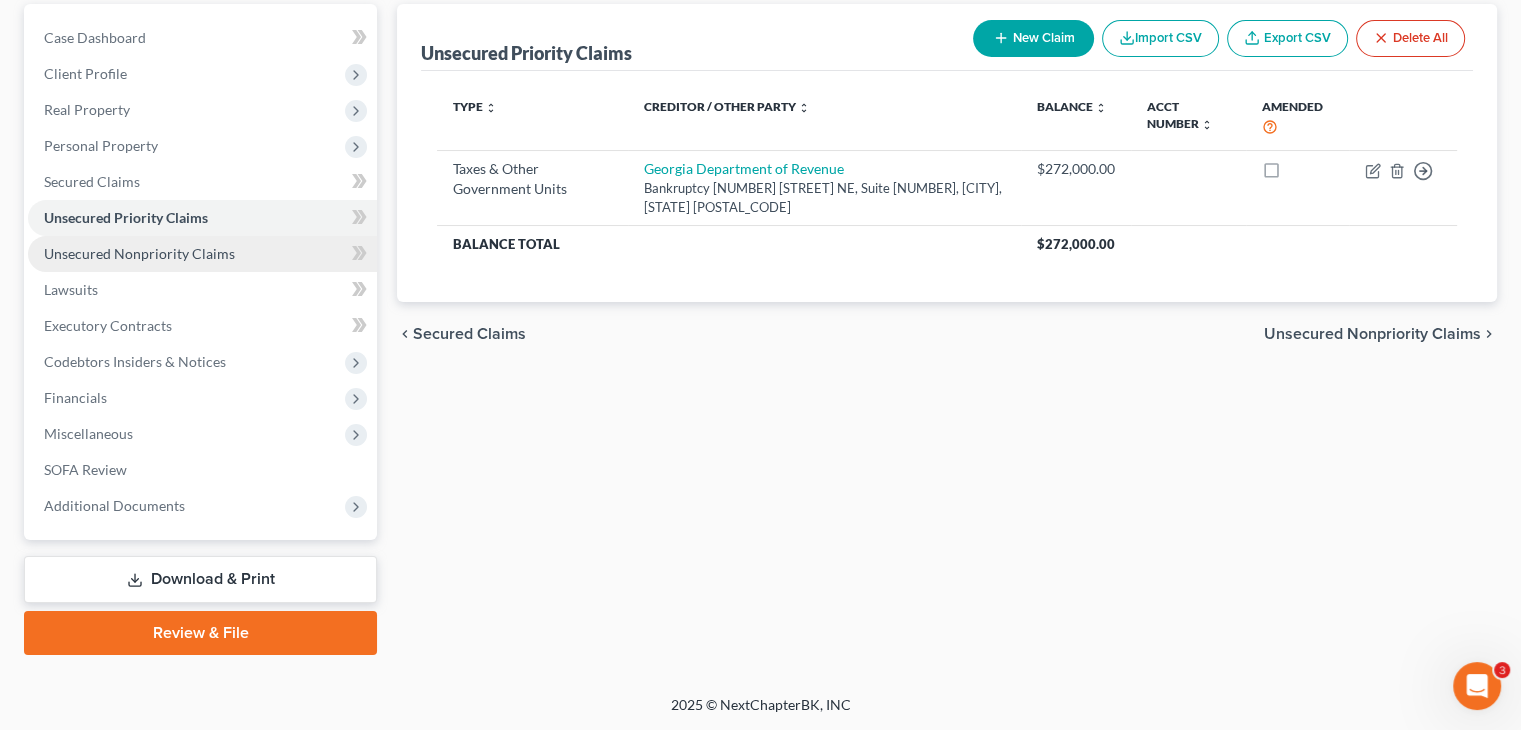 click on "Unsecured Nonpriority Claims" at bounding box center (139, 253) 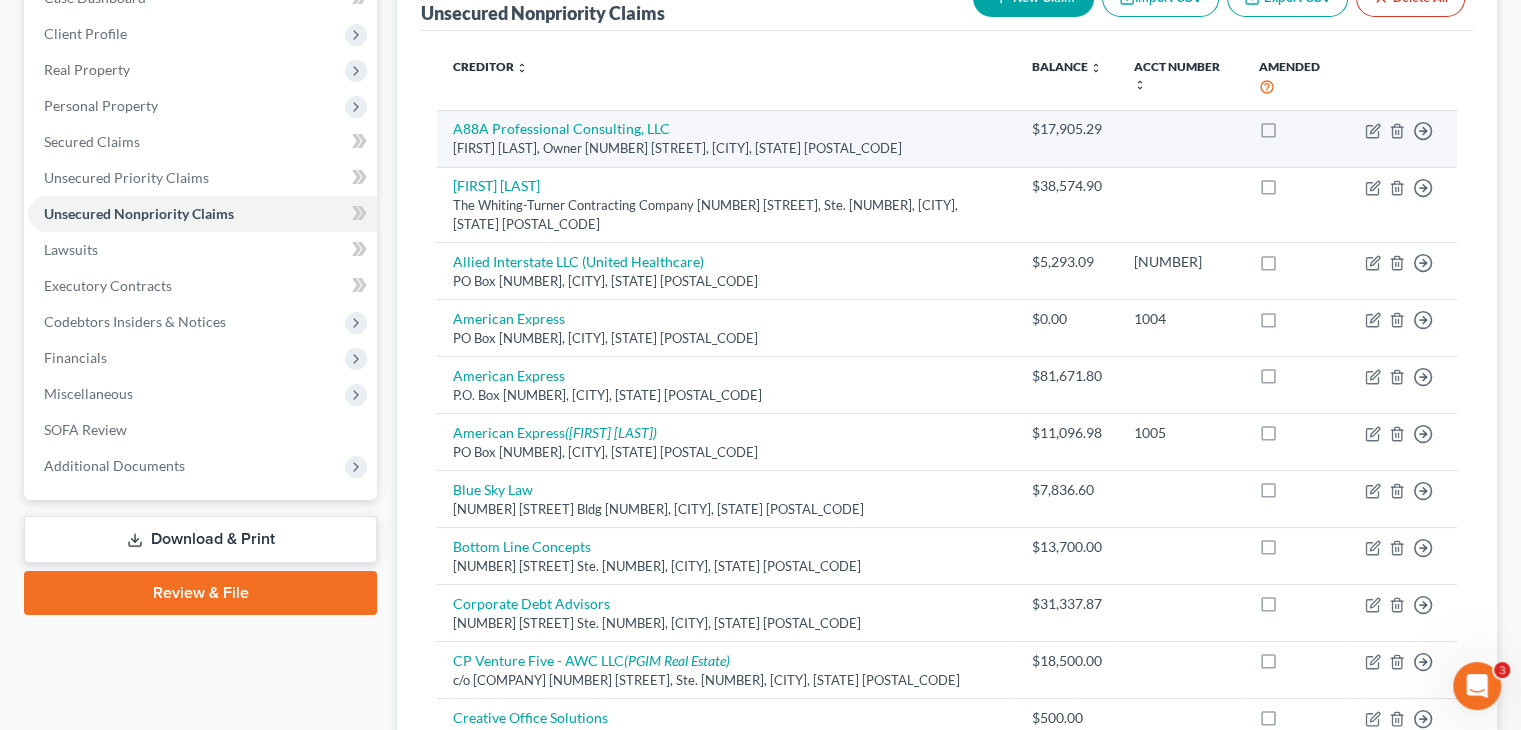 scroll, scrollTop: 300, scrollLeft: 0, axis: vertical 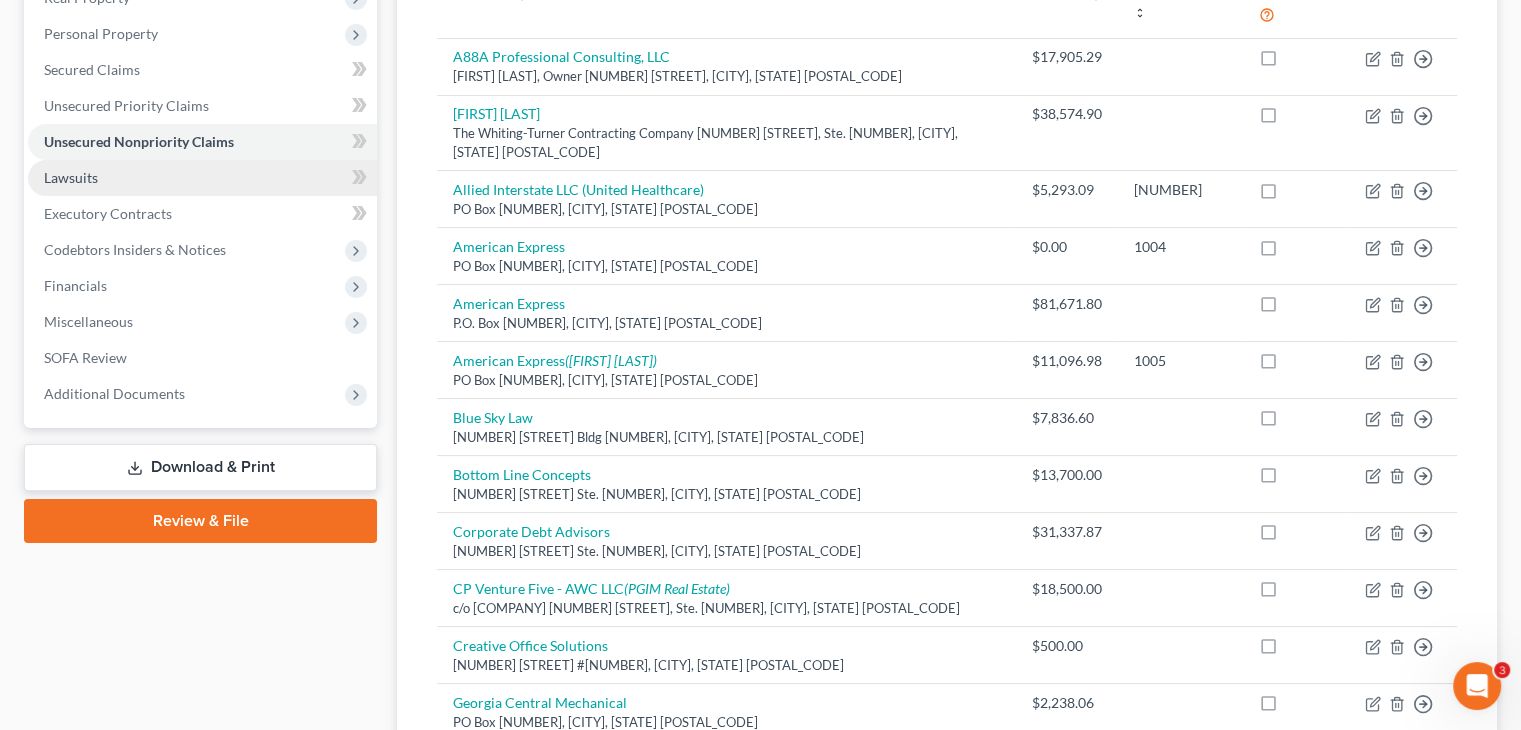 click on "Lawsuits" at bounding box center [202, 178] 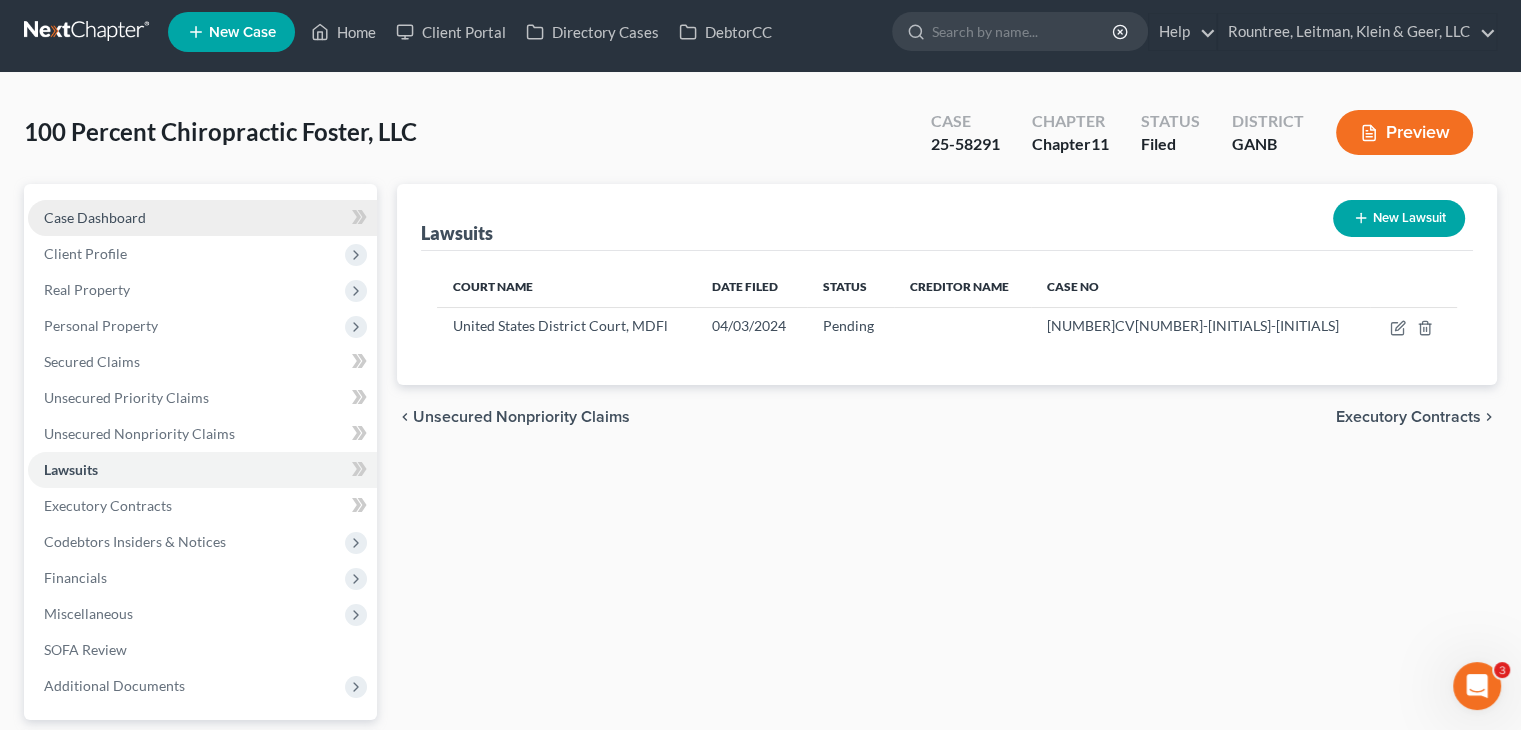 scroll, scrollTop: 0, scrollLeft: 0, axis: both 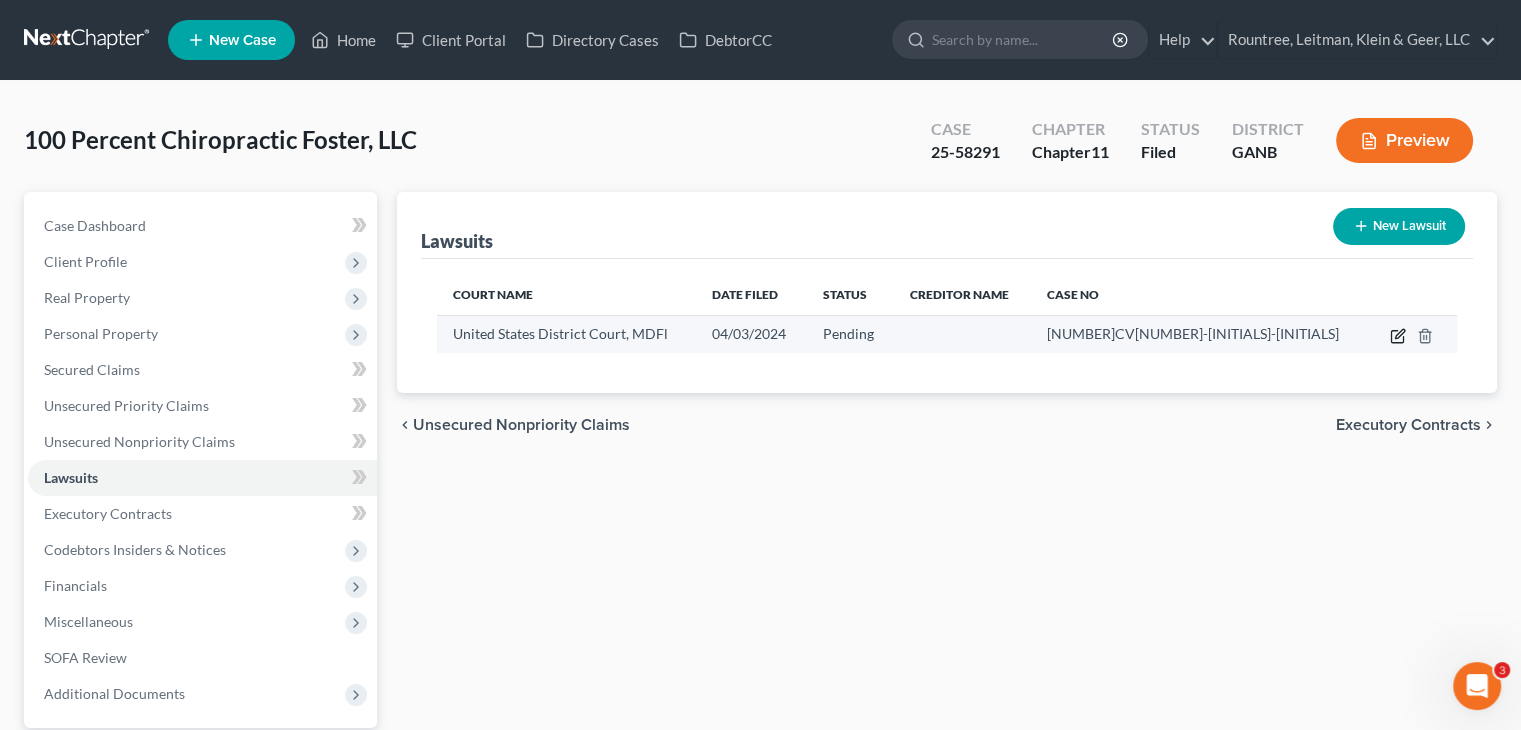 click 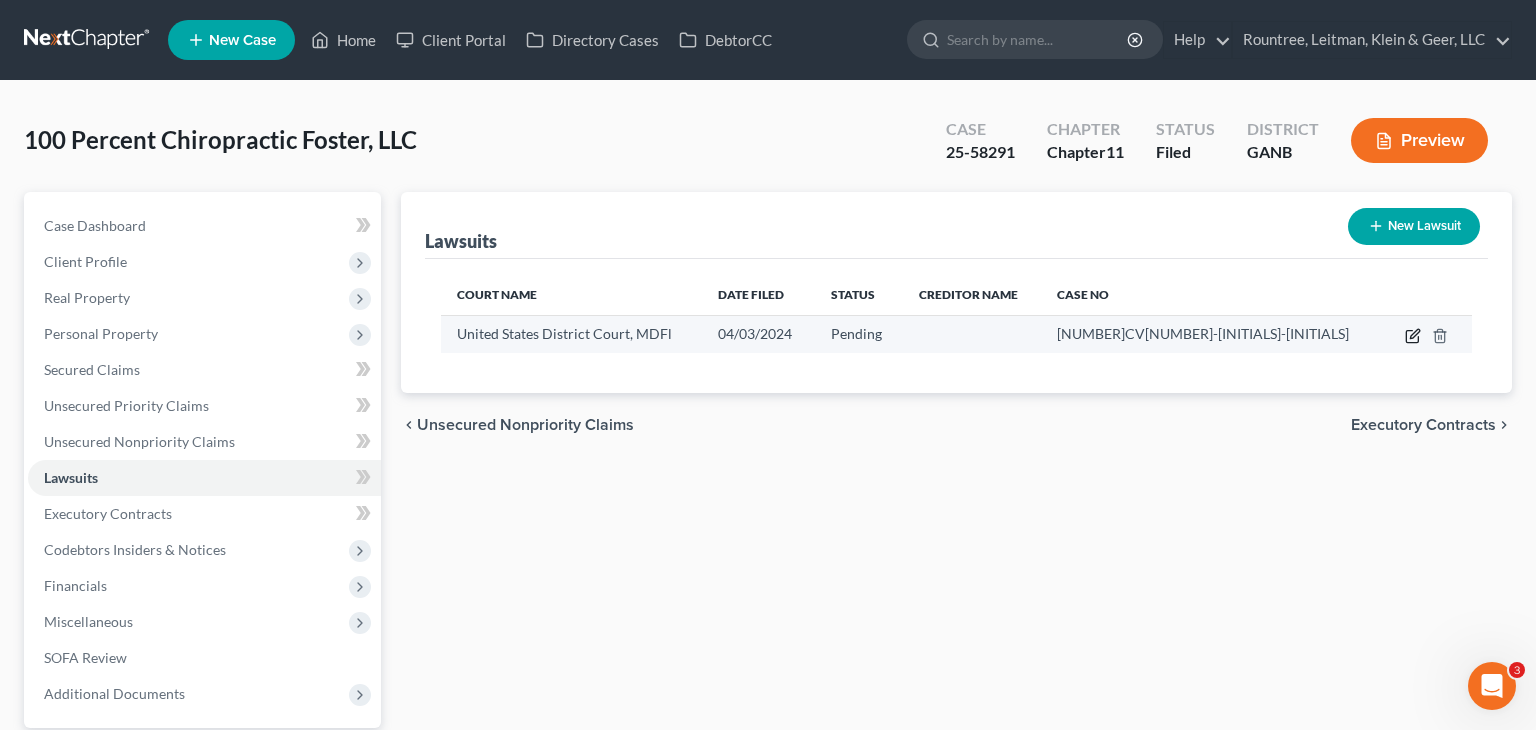 select on "0" 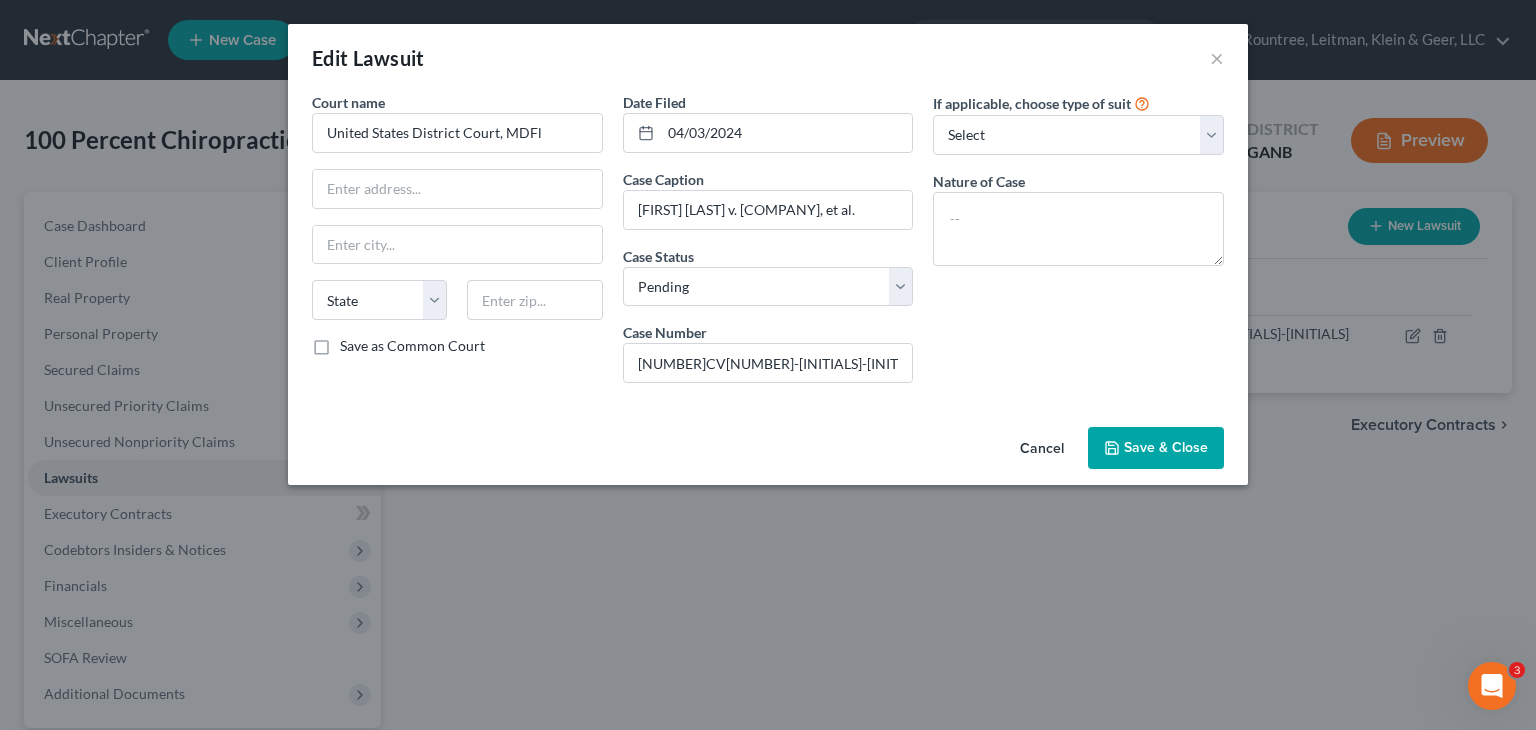 click on "Save & Close" at bounding box center [1166, 447] 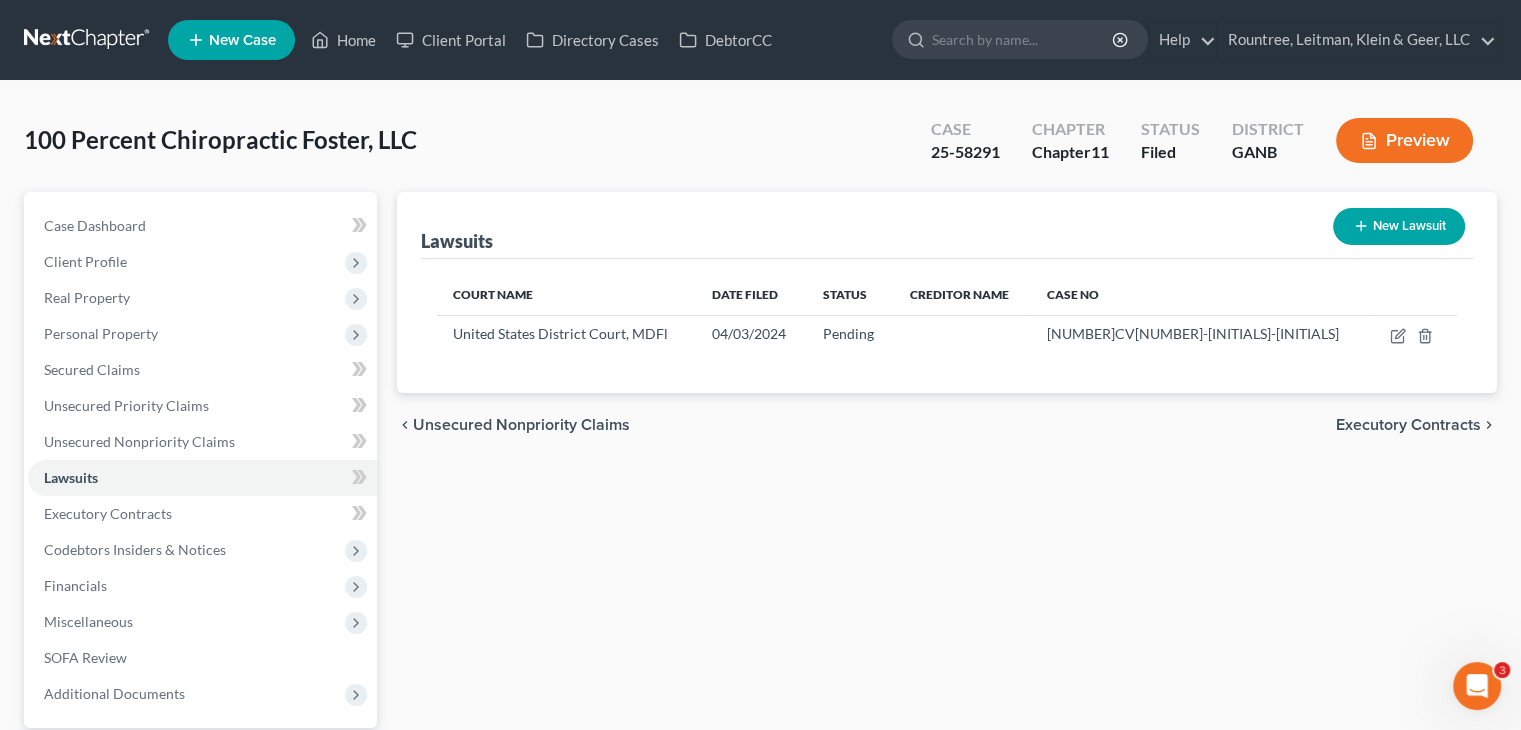 click on "New Lawsuit" at bounding box center [1399, 226] 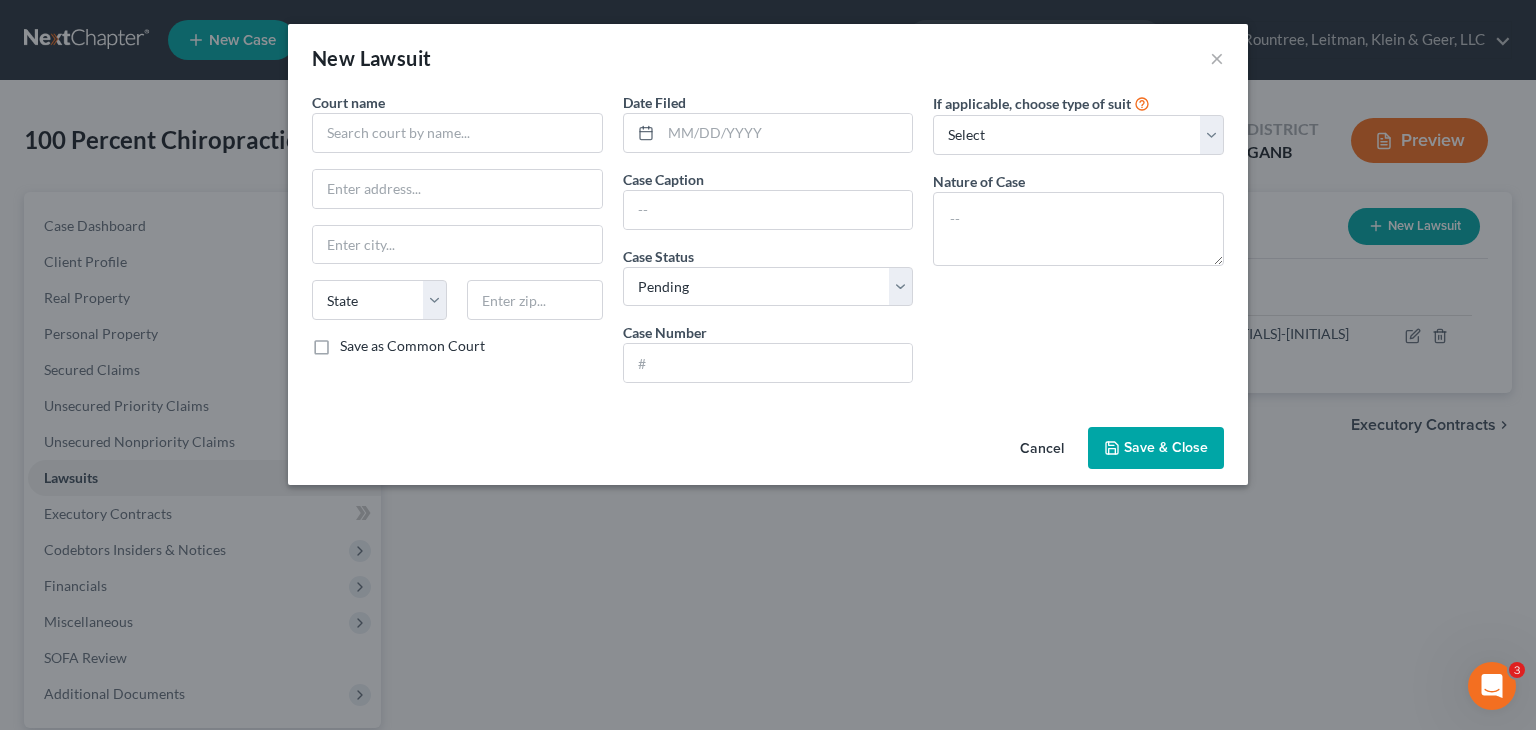 click on "Cancel" at bounding box center (1042, 449) 